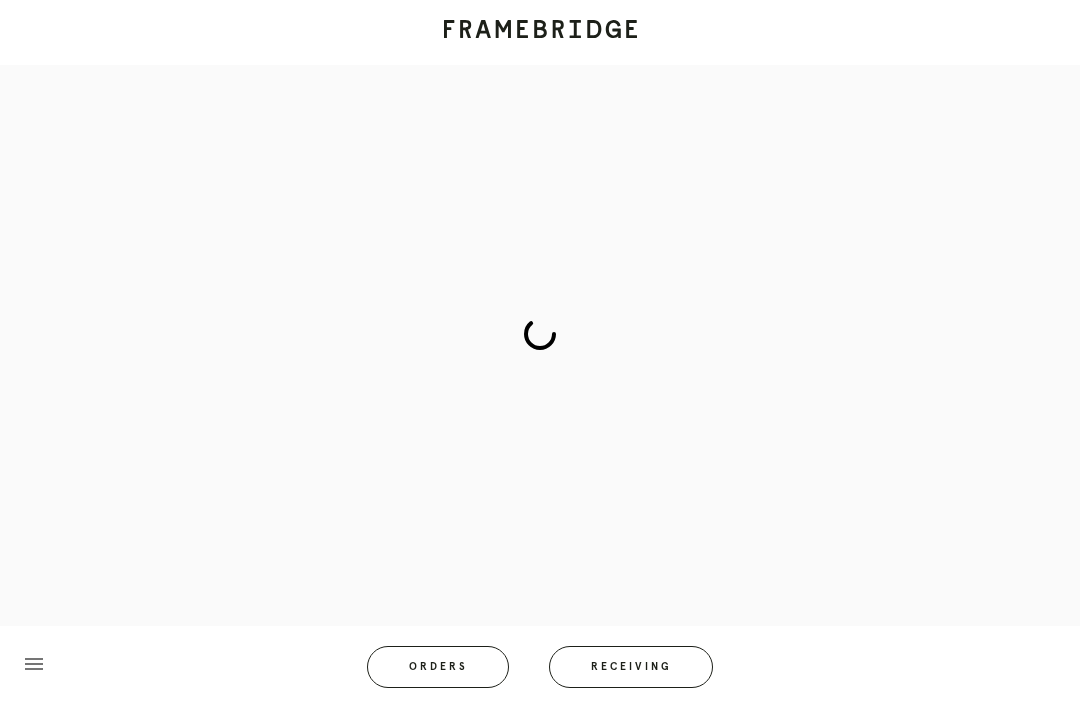 scroll, scrollTop: 0, scrollLeft: 0, axis: both 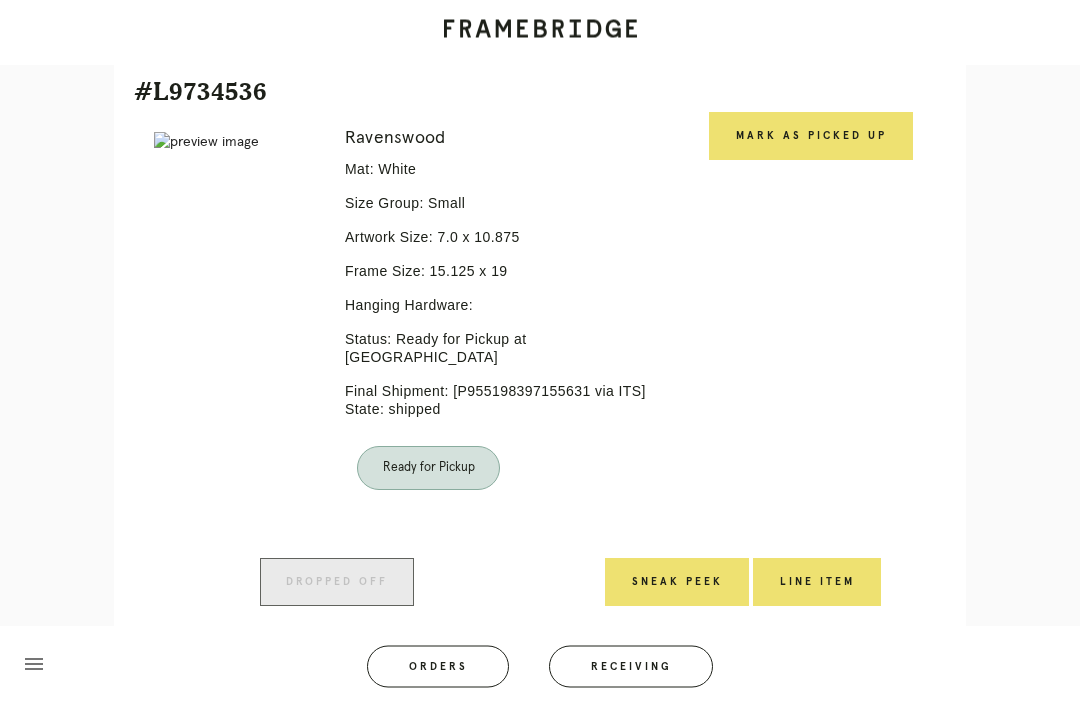 click on "Mark as Picked Up" at bounding box center [811, 137] 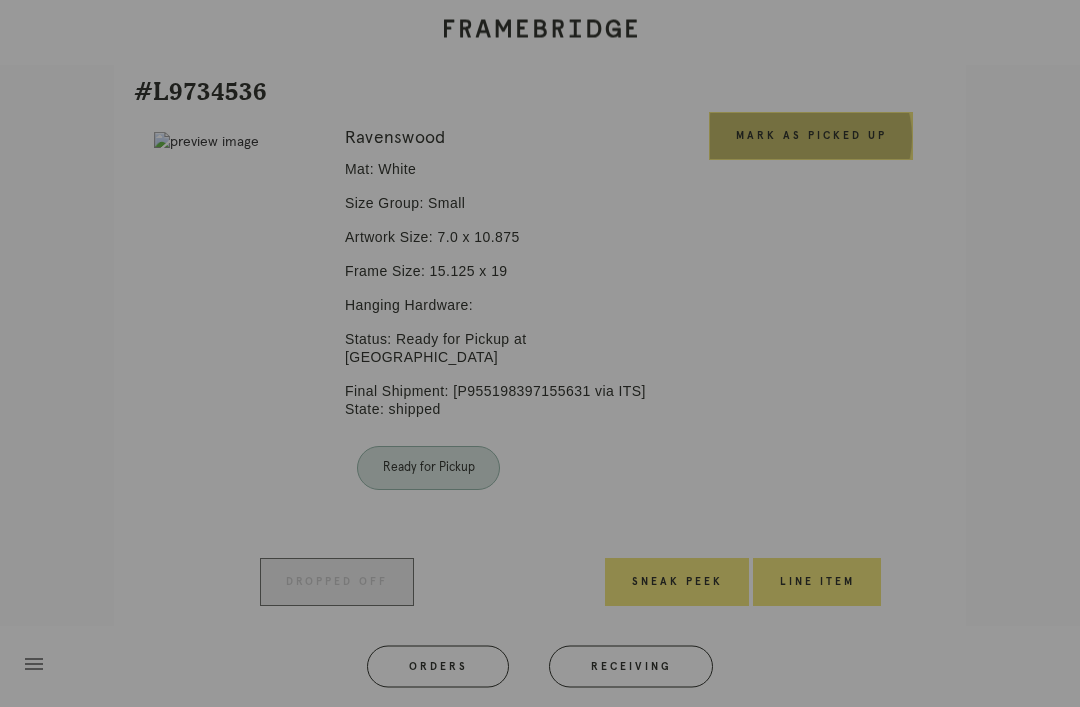 scroll, scrollTop: 1581, scrollLeft: 0, axis: vertical 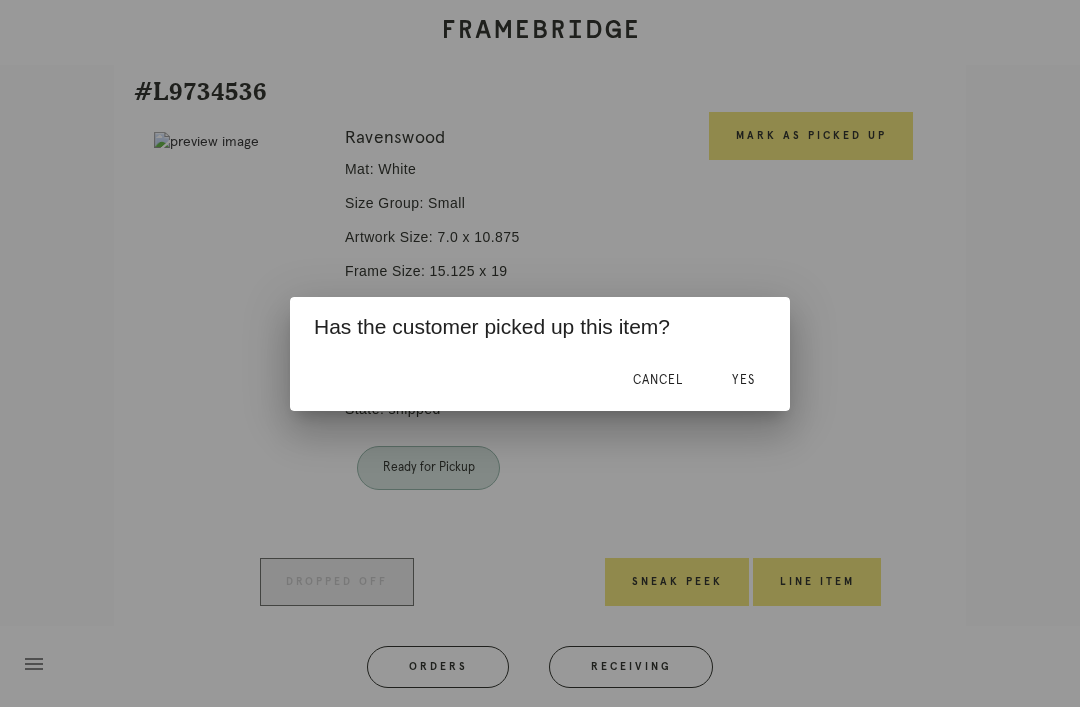 click on "Yes" at bounding box center [743, 380] 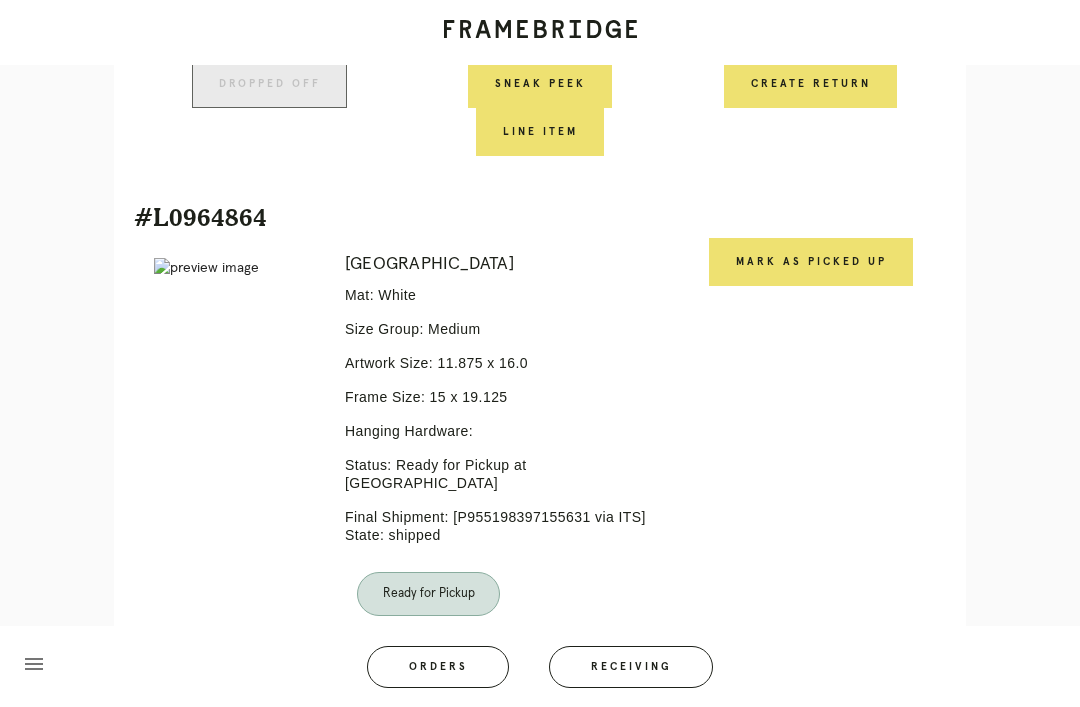 scroll, scrollTop: 2013, scrollLeft: 0, axis: vertical 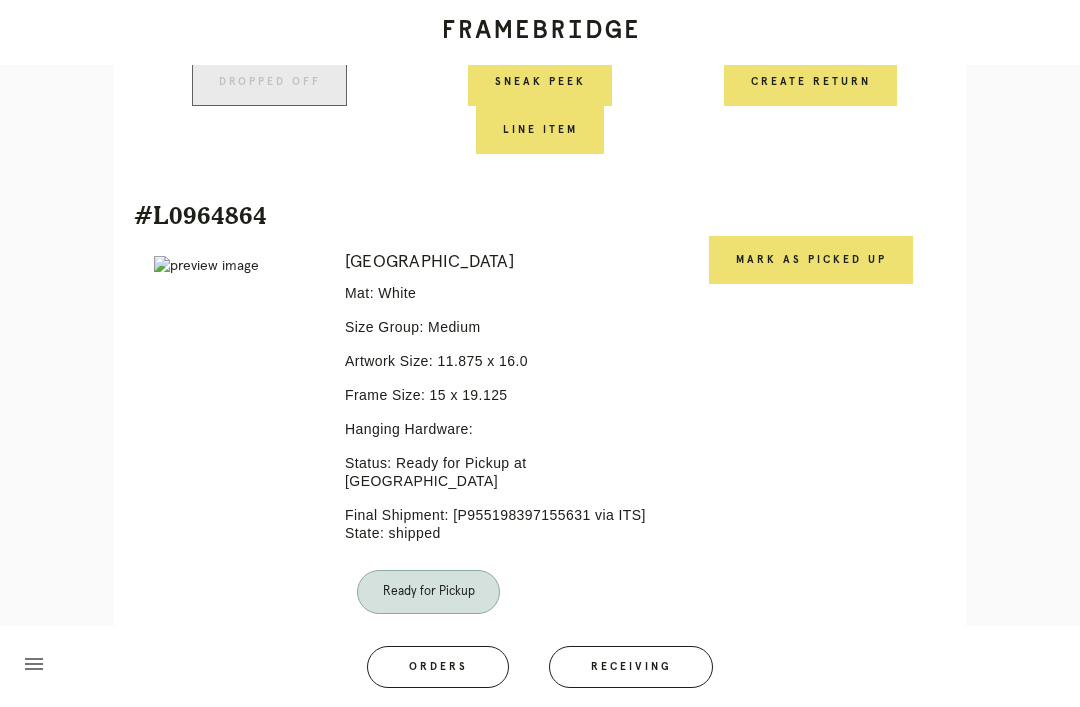 click on "Mark as Picked Up" at bounding box center (811, 260) 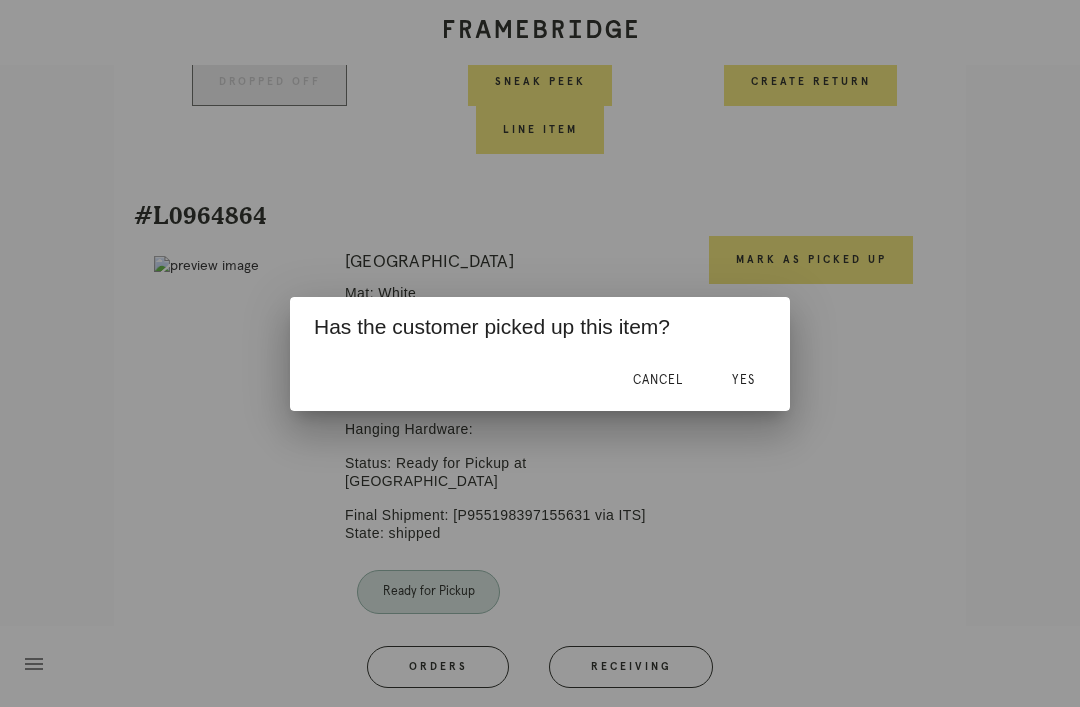 click on "Yes" at bounding box center (743, 380) 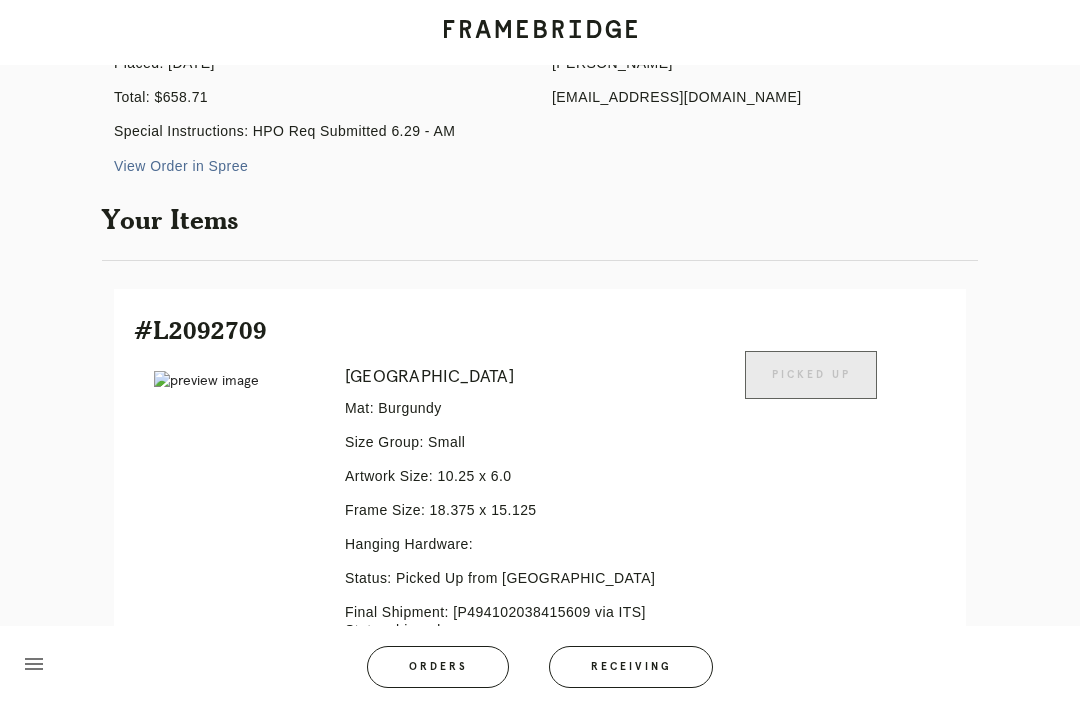 scroll, scrollTop: 0, scrollLeft: 0, axis: both 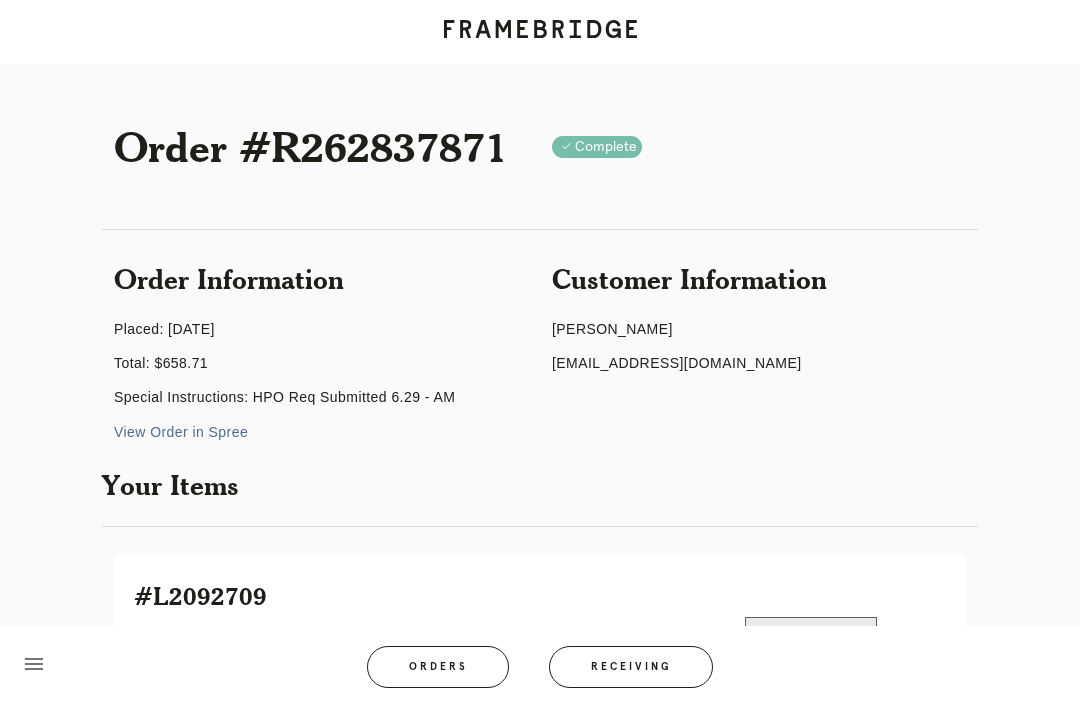 click on "Orders" at bounding box center [438, 667] 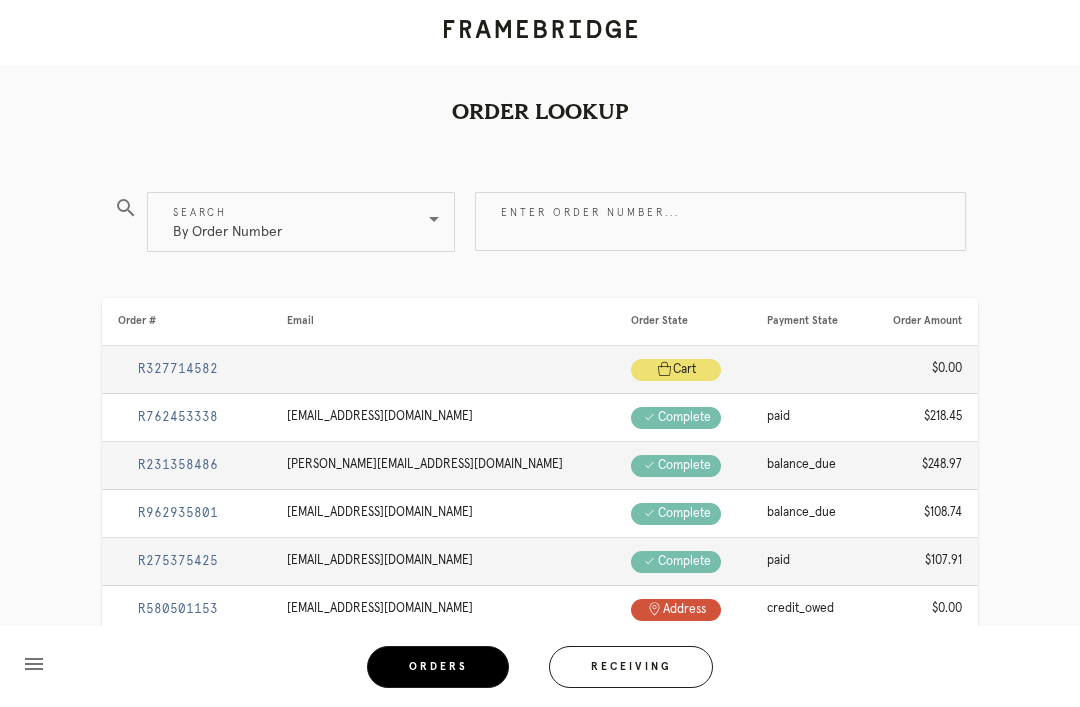 click on "Receiving" at bounding box center [631, 667] 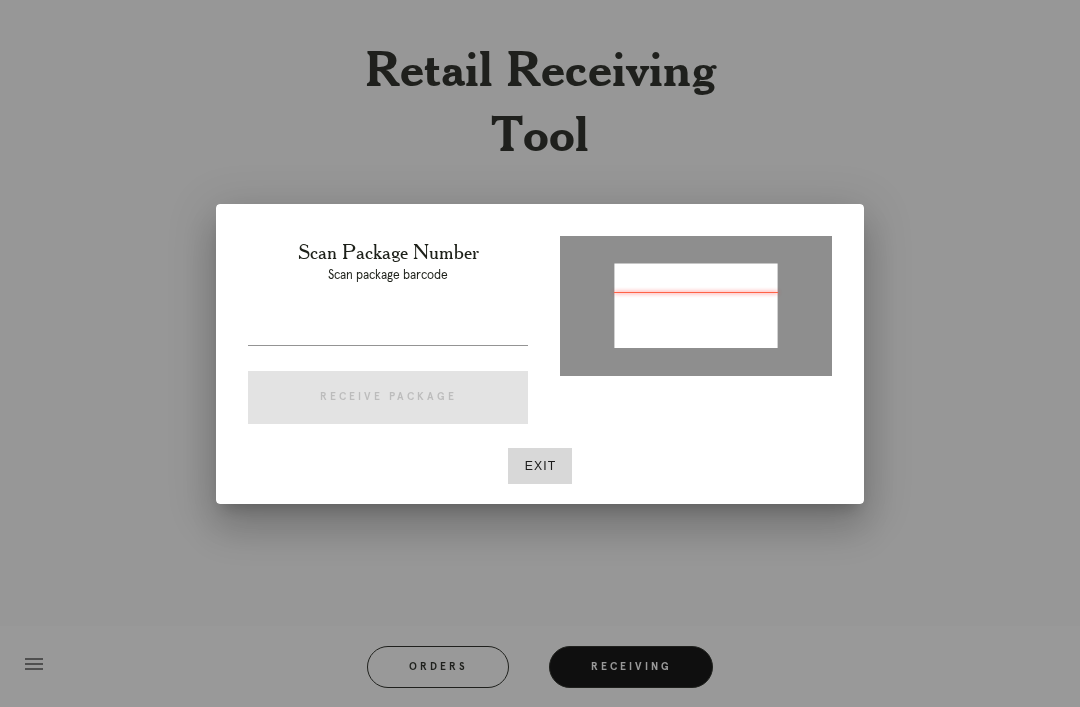 type on "P325072014520129" 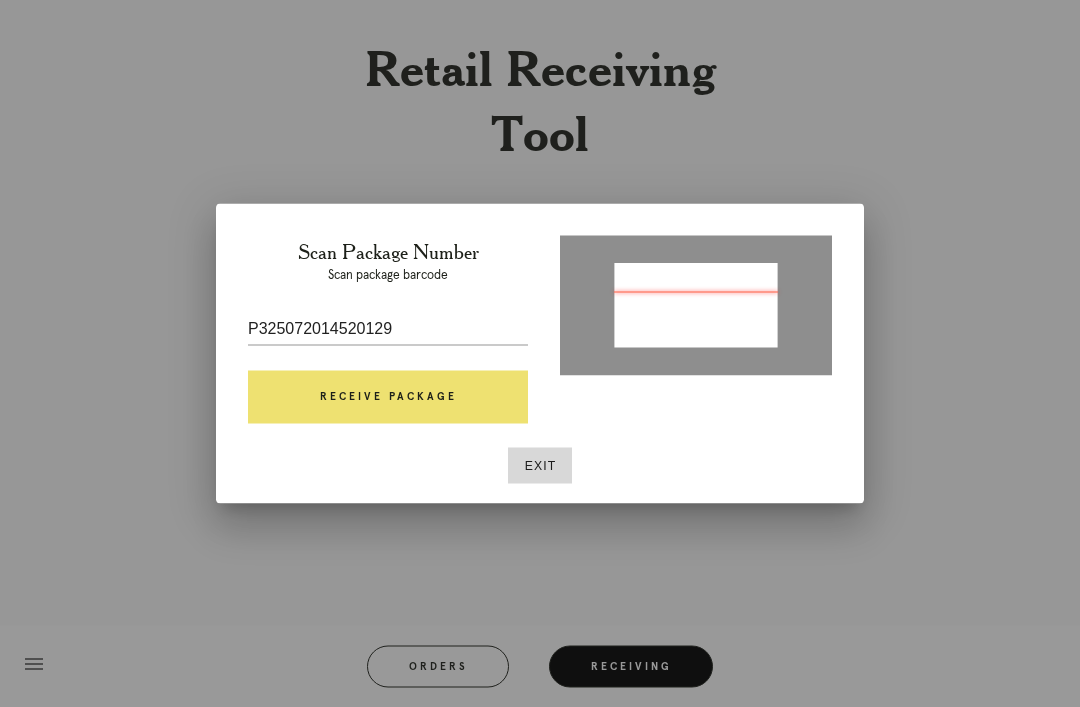 scroll, scrollTop: 38, scrollLeft: 0, axis: vertical 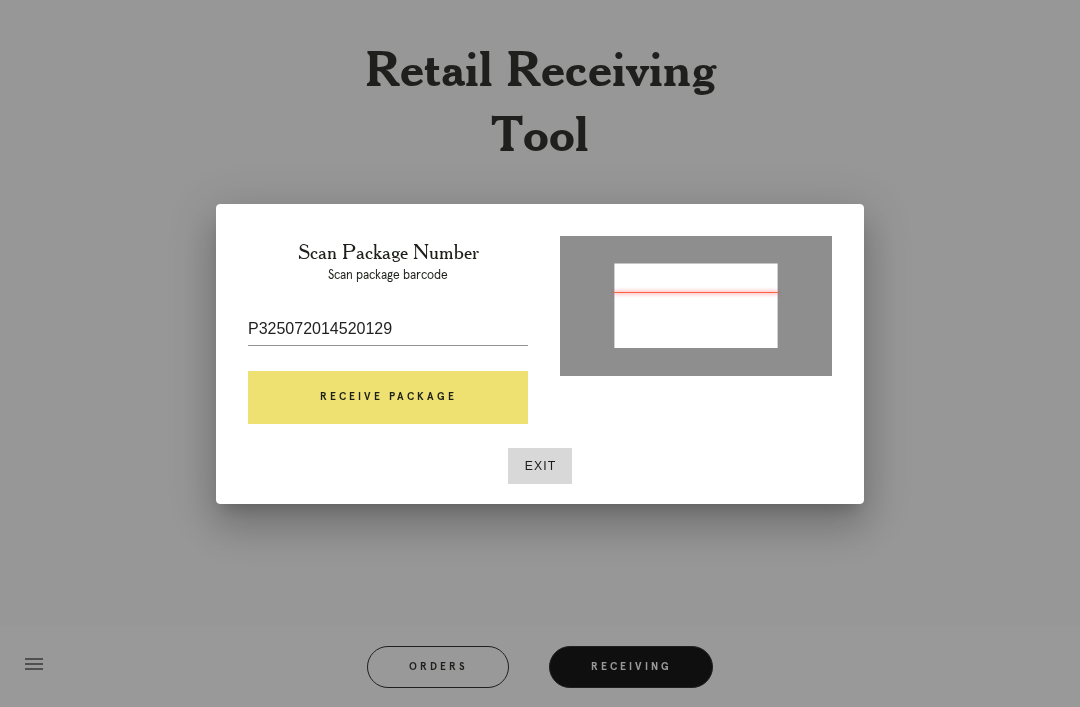 click on "Receive Package" at bounding box center [388, 398] 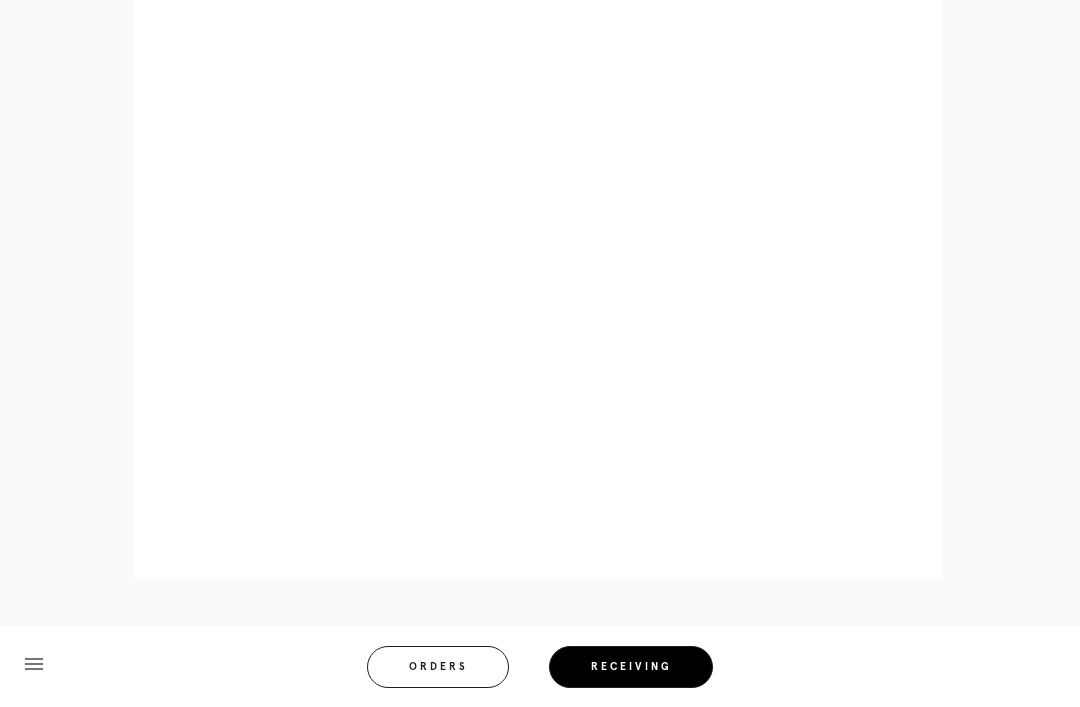 scroll, scrollTop: 928, scrollLeft: 0, axis: vertical 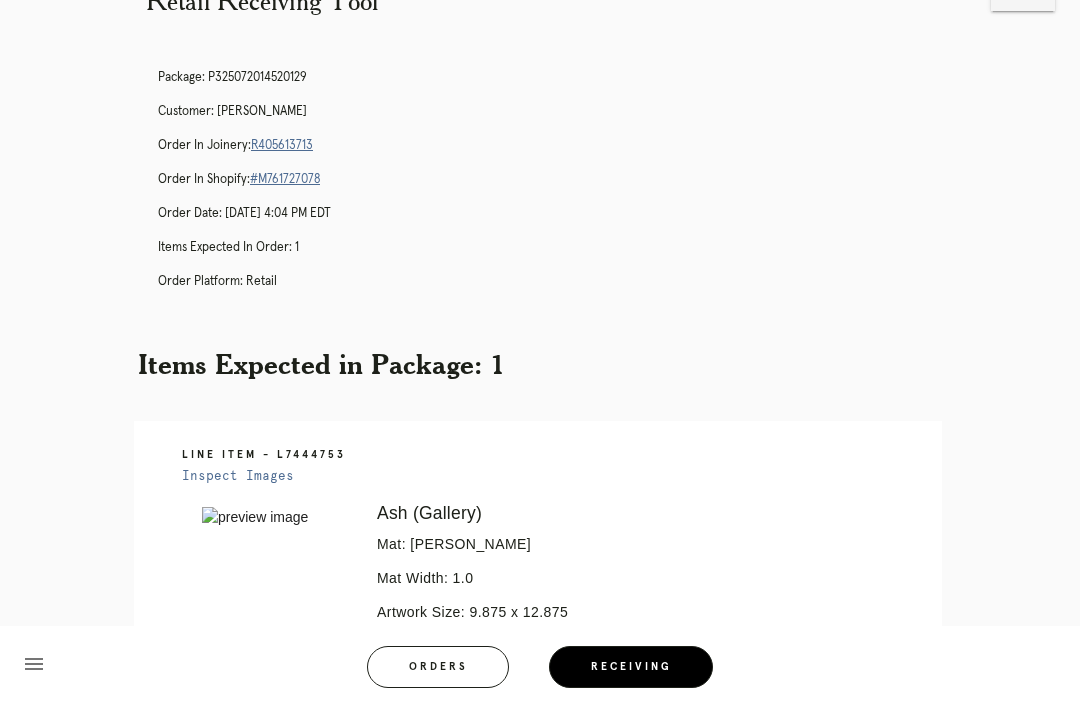 click on "Orders" at bounding box center (438, 667) 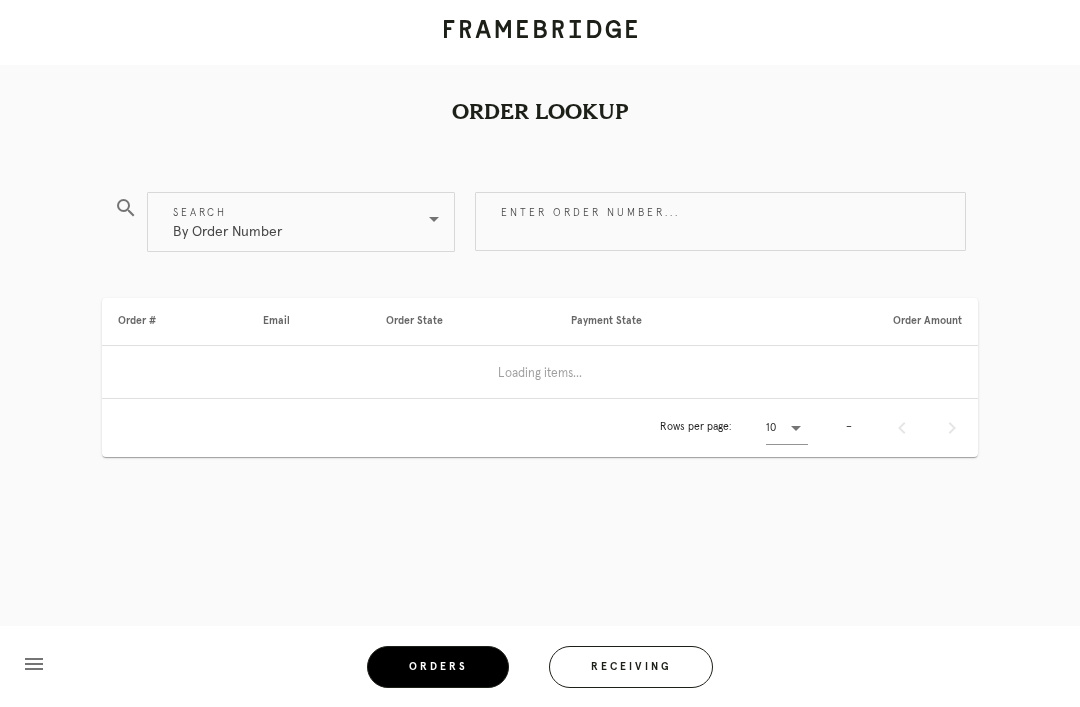 click on "Receiving" at bounding box center [631, 667] 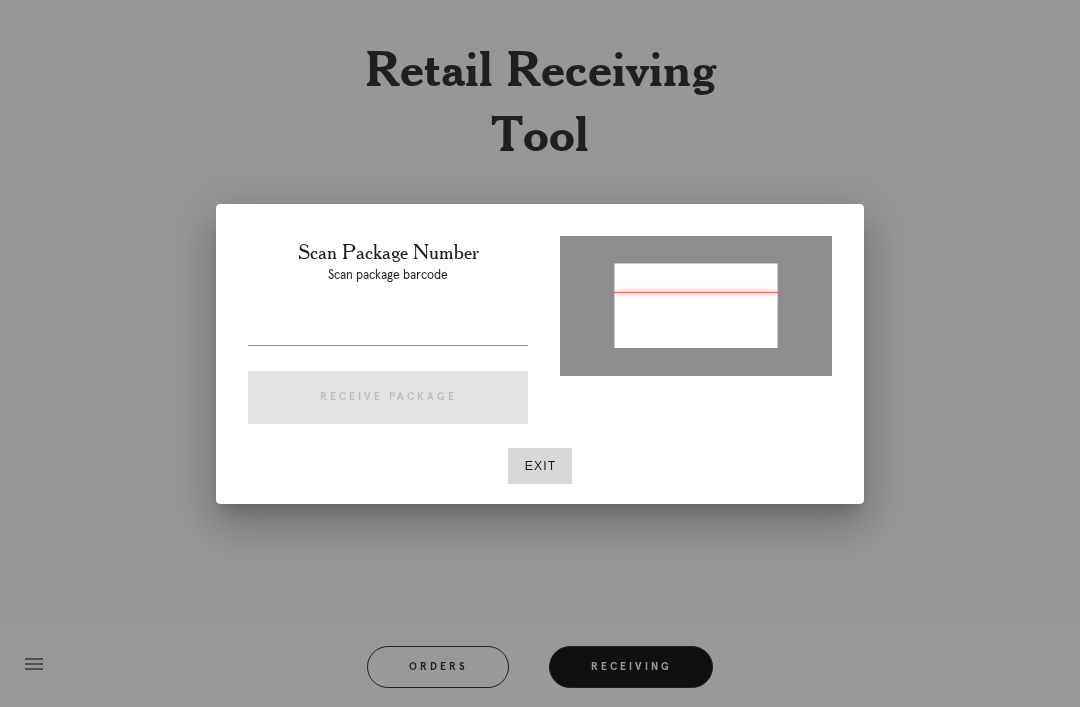 type on "P275972829302080" 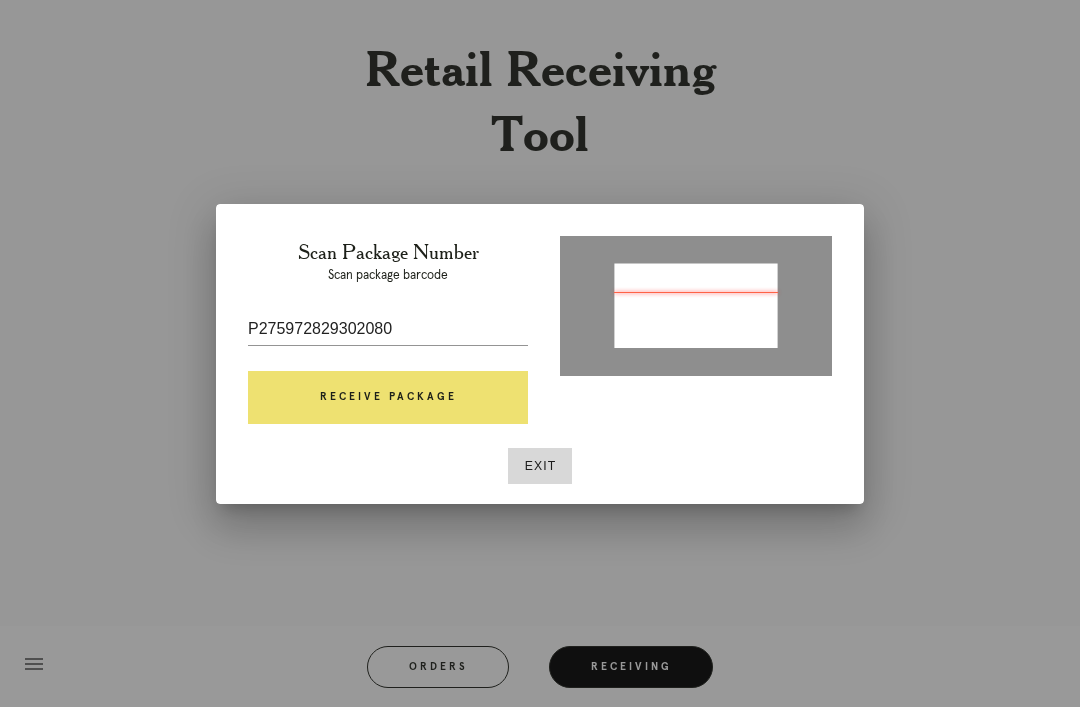 click on "Receive Package" at bounding box center [388, 398] 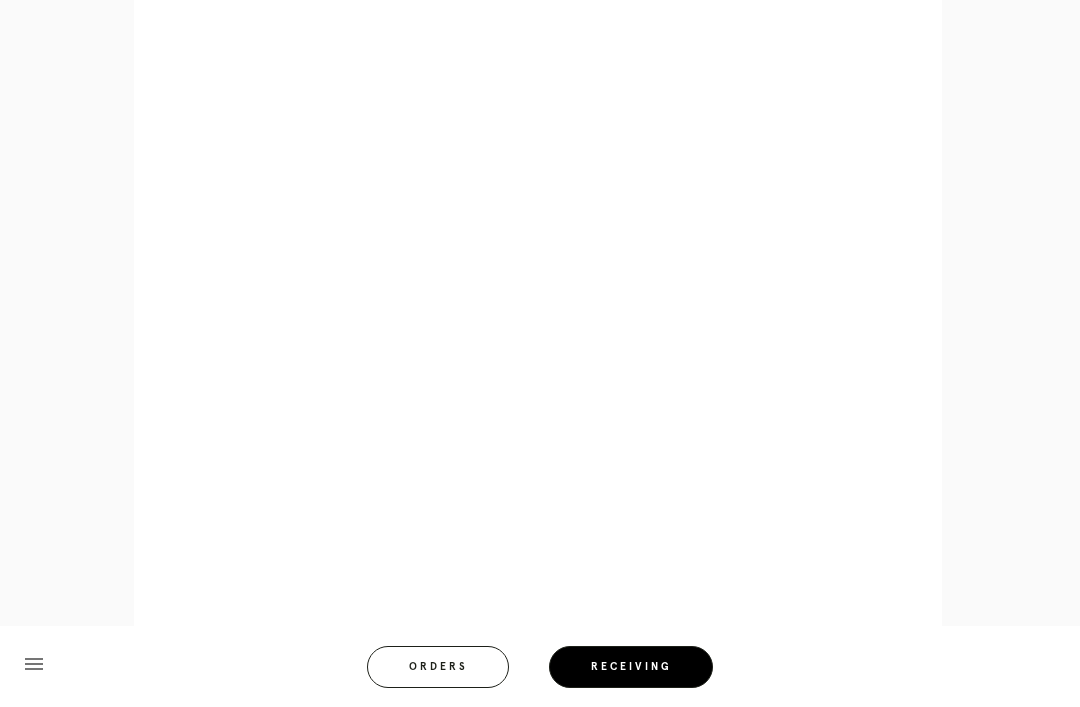 scroll, scrollTop: 858, scrollLeft: 0, axis: vertical 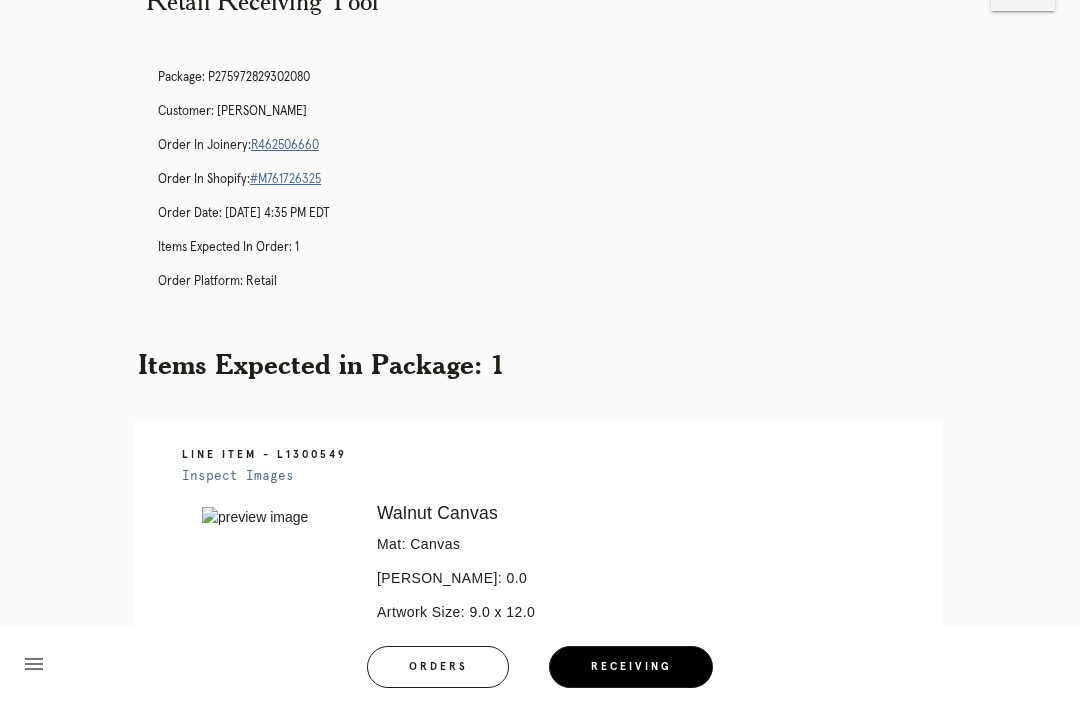 click on "Orders" at bounding box center [438, 667] 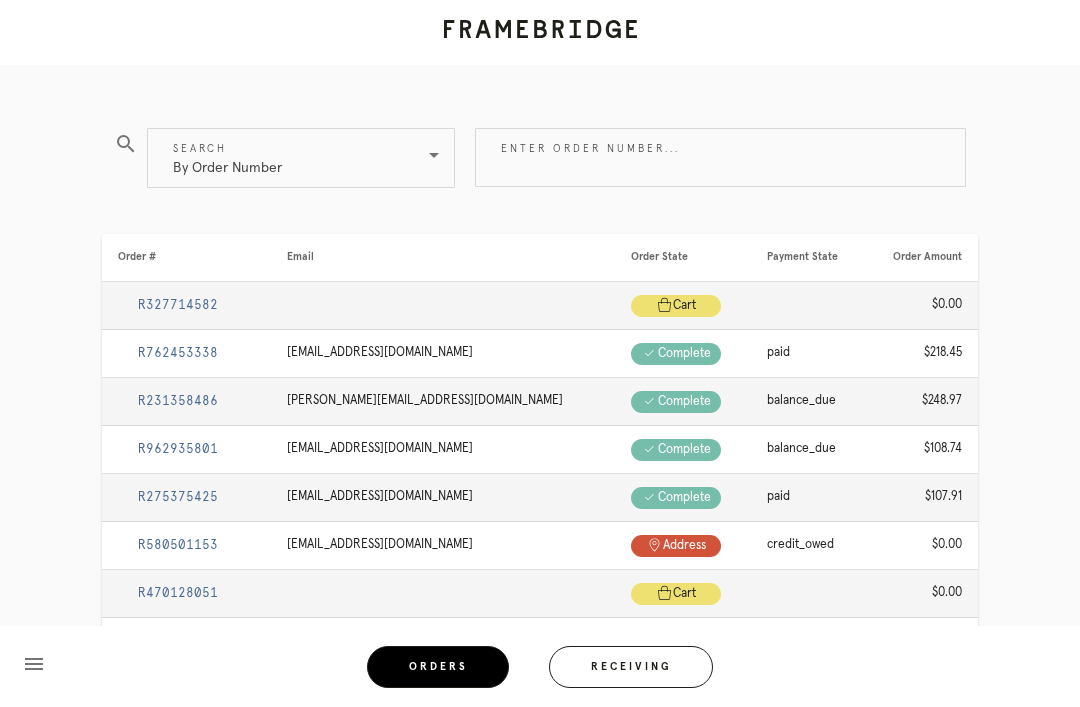 click on "Receiving" at bounding box center (631, 667) 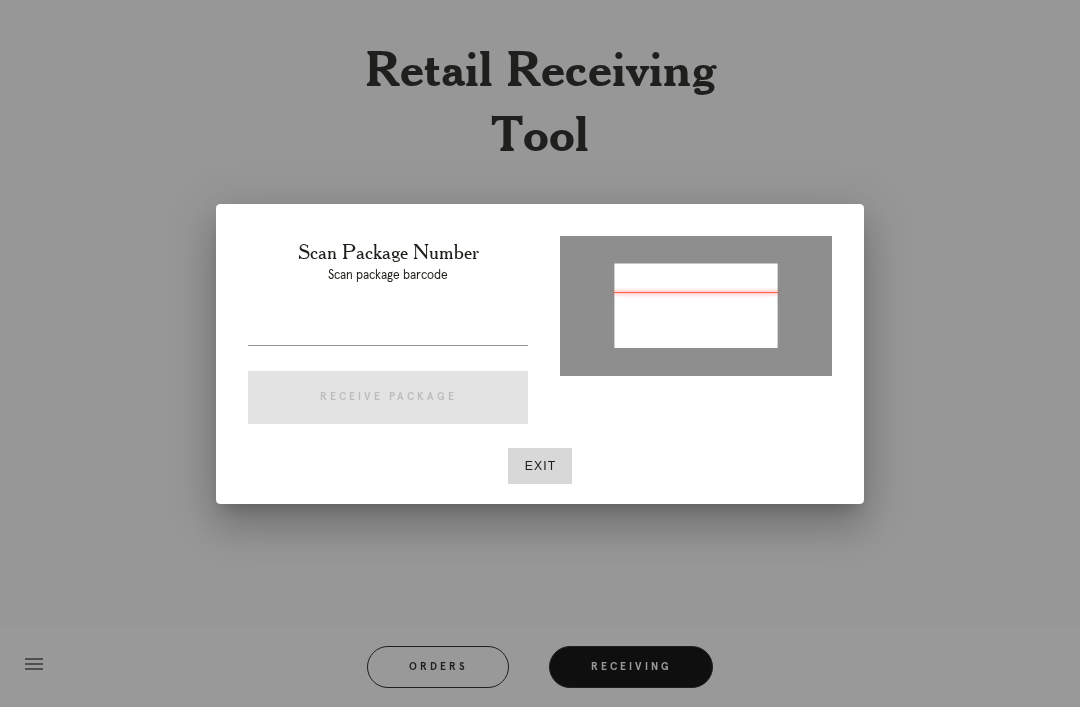type on "P289232211866256" 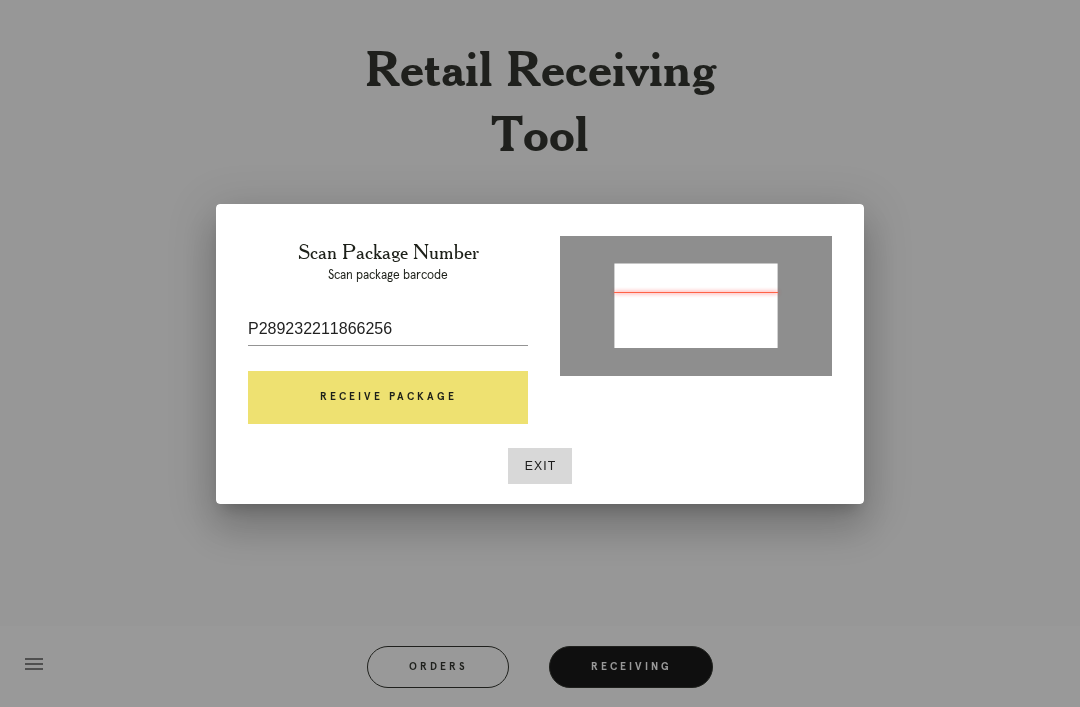 click on "Receive Package" at bounding box center (388, 398) 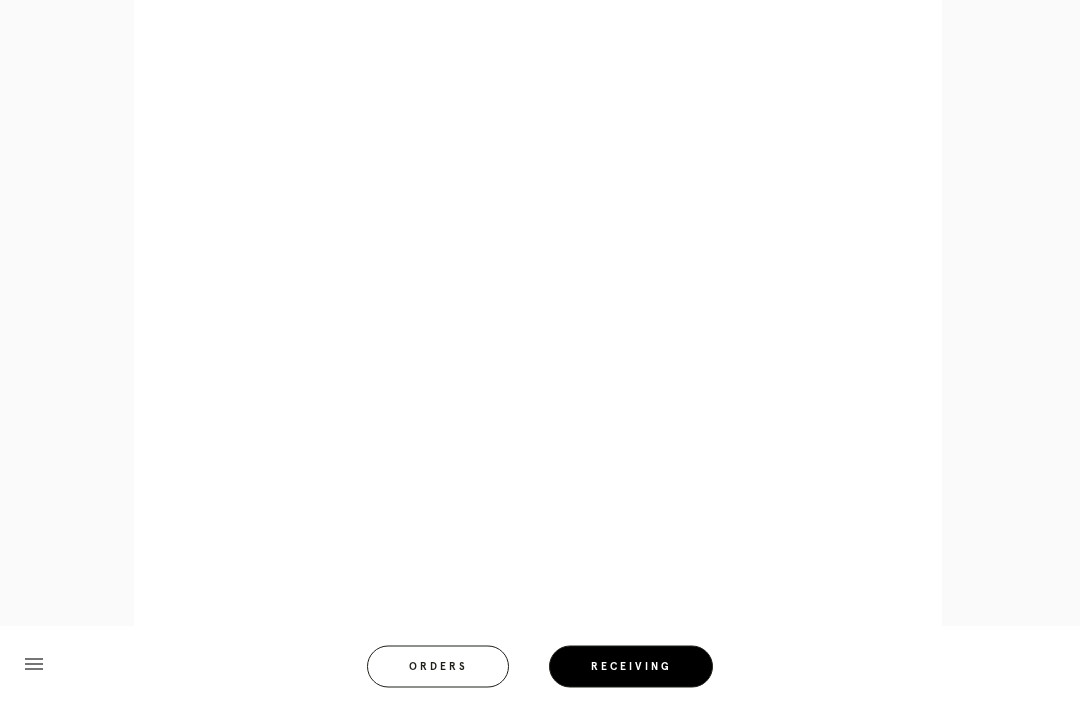 scroll, scrollTop: 940, scrollLeft: 0, axis: vertical 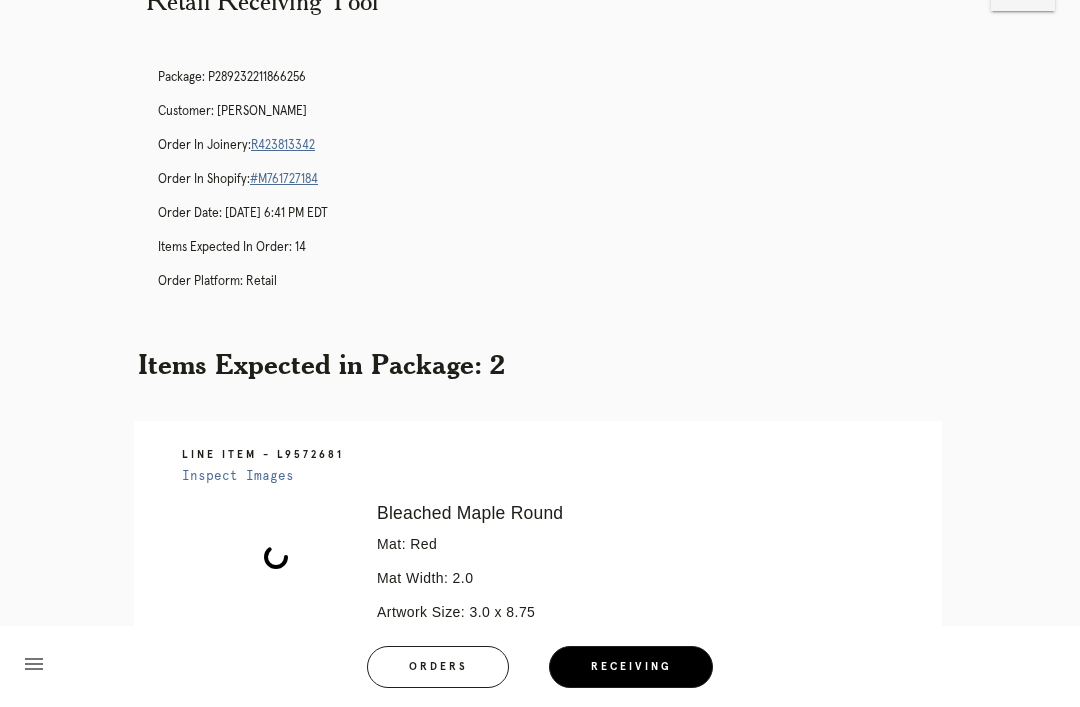 click on "Orders" at bounding box center (438, 667) 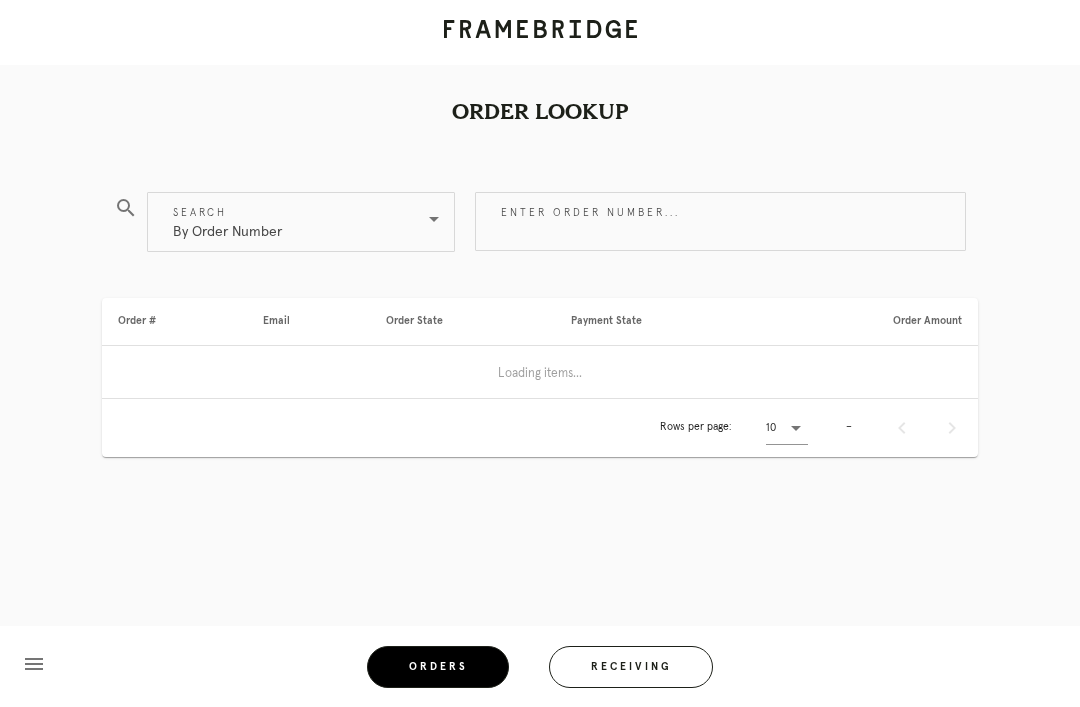 click on "Receiving" at bounding box center (631, 667) 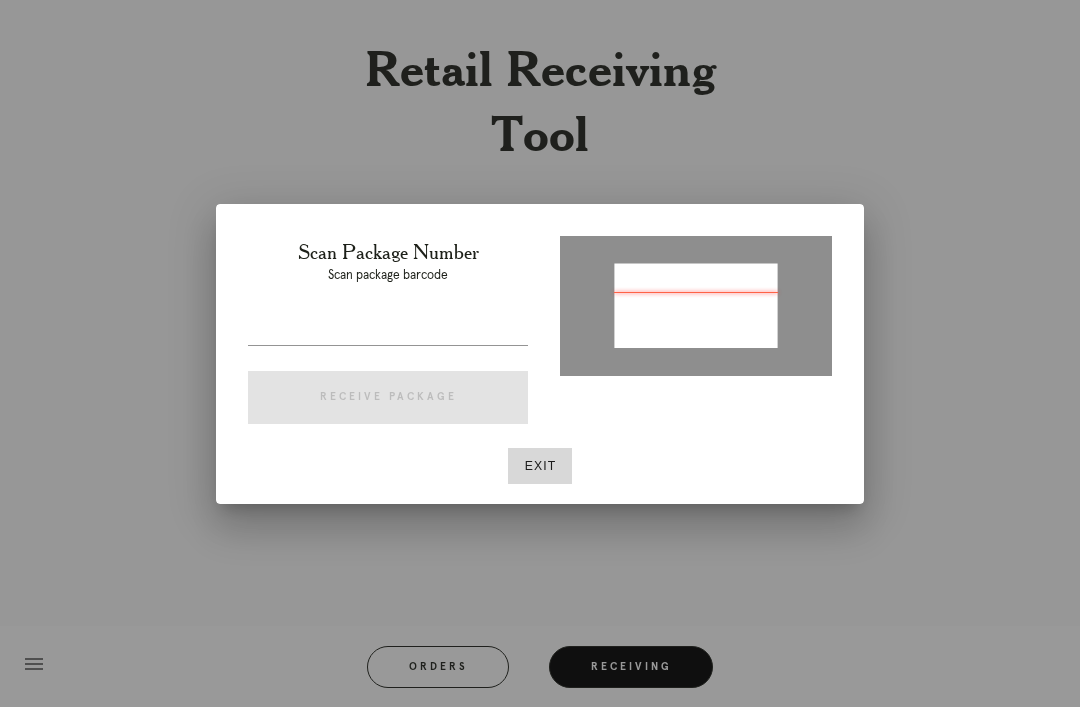 type on "P364749449164655" 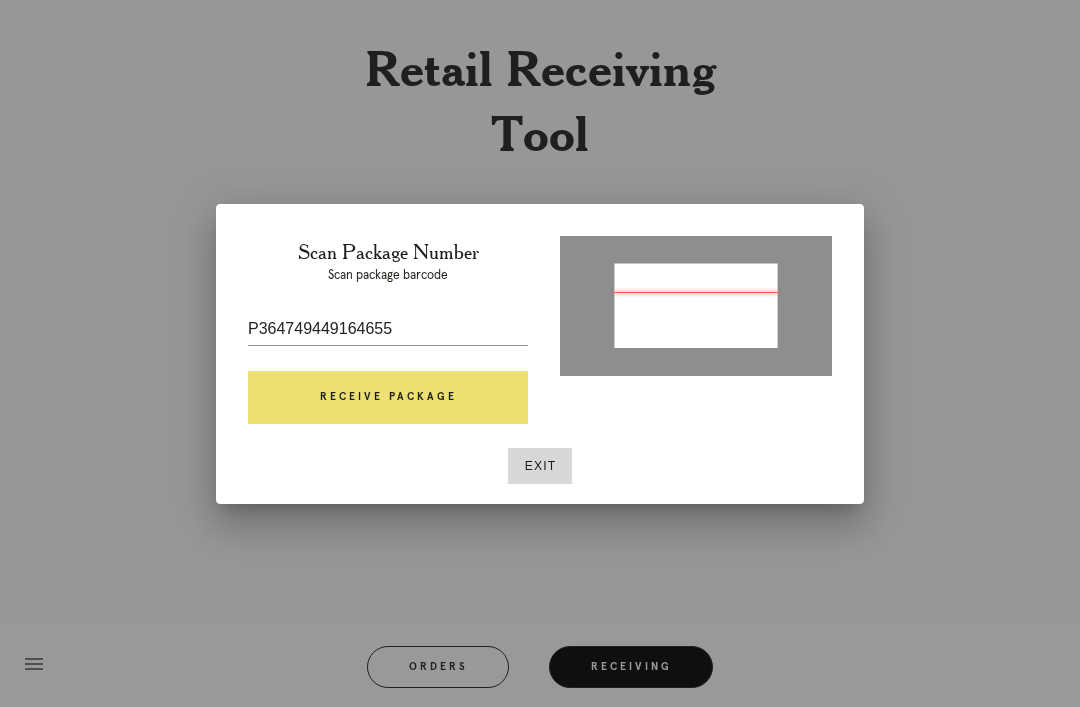 click on "Receive Package" at bounding box center (388, 398) 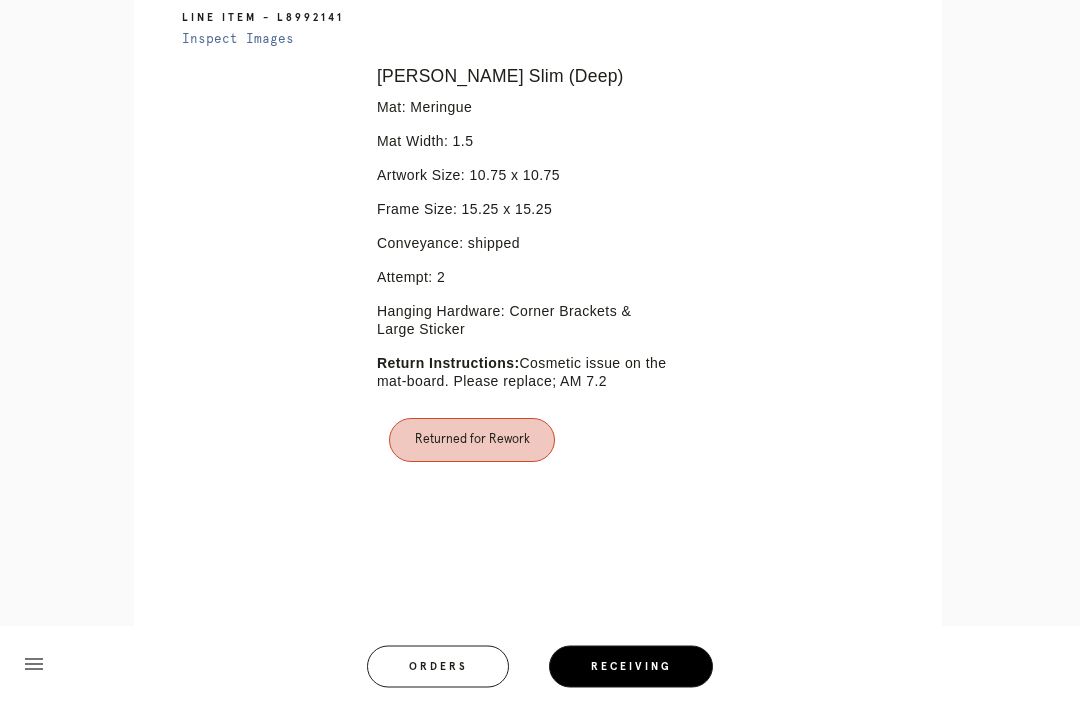 scroll, scrollTop: 606, scrollLeft: 0, axis: vertical 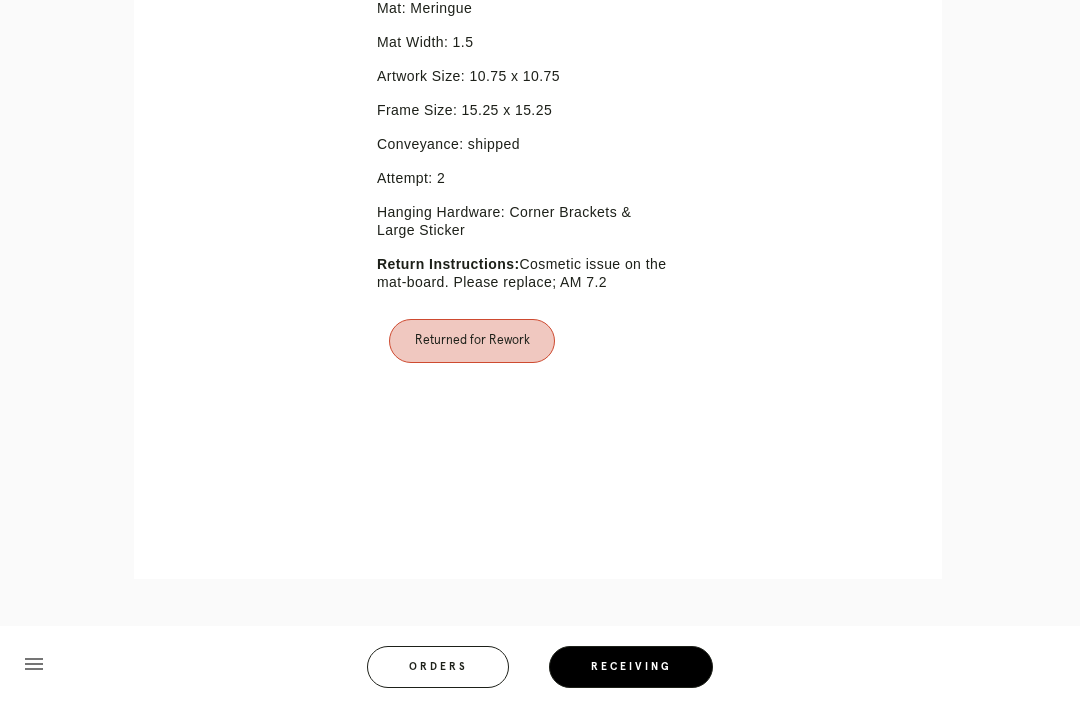 click on "Orders" at bounding box center (438, 667) 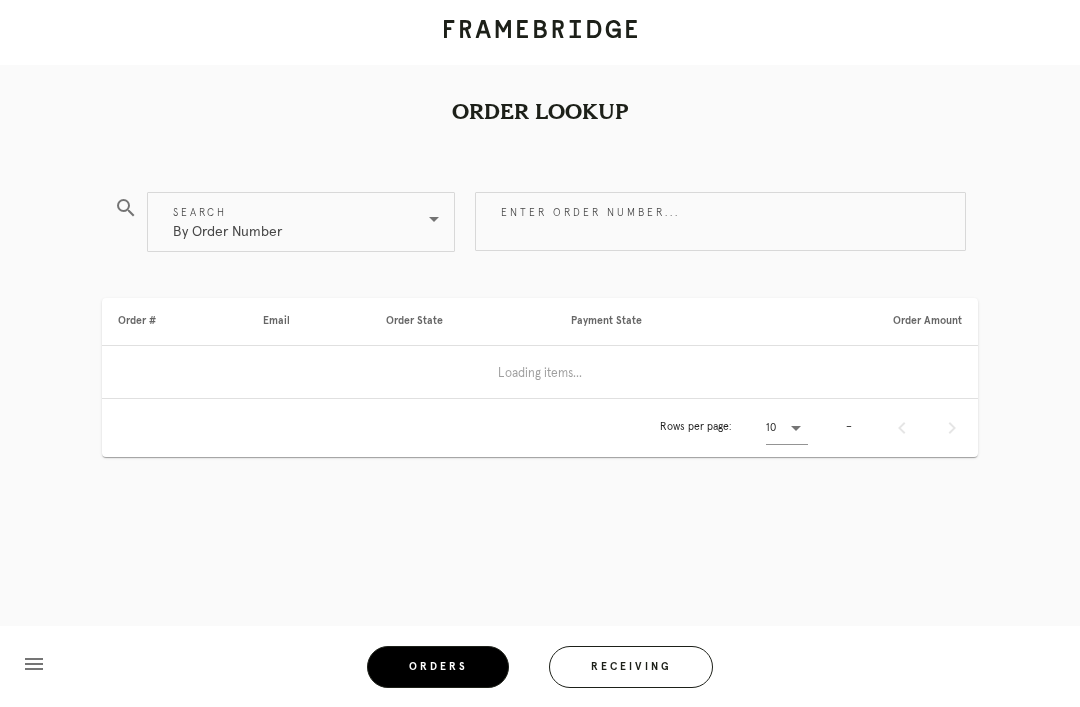 scroll, scrollTop: 64, scrollLeft: 0, axis: vertical 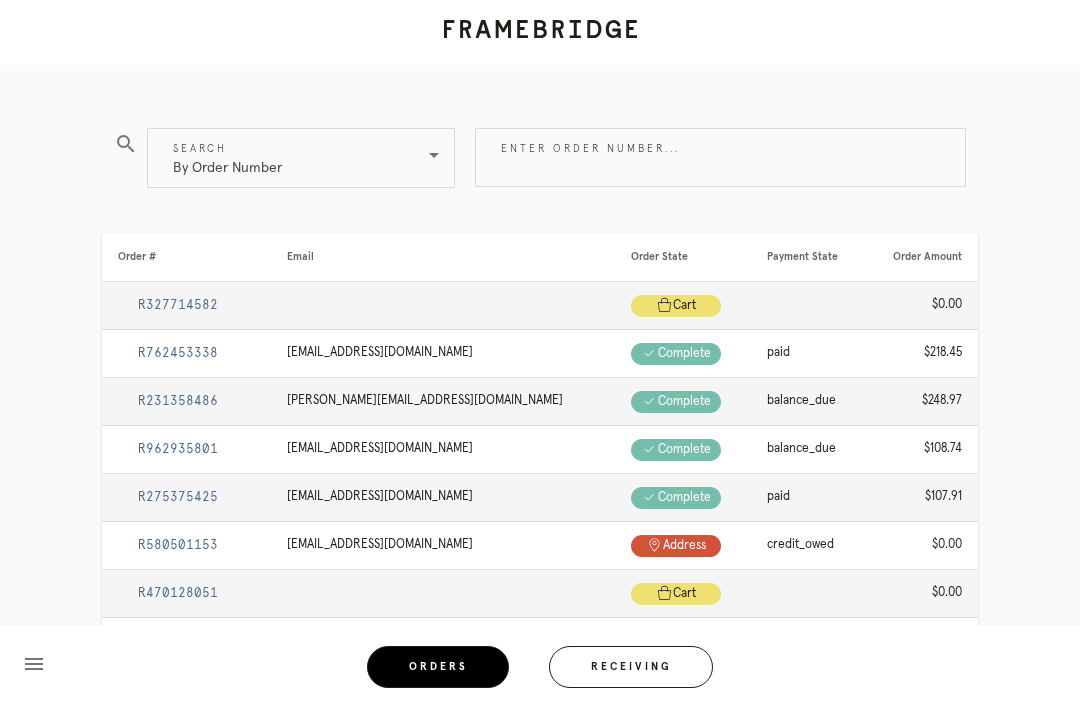 click on "Receiving" at bounding box center (631, 667) 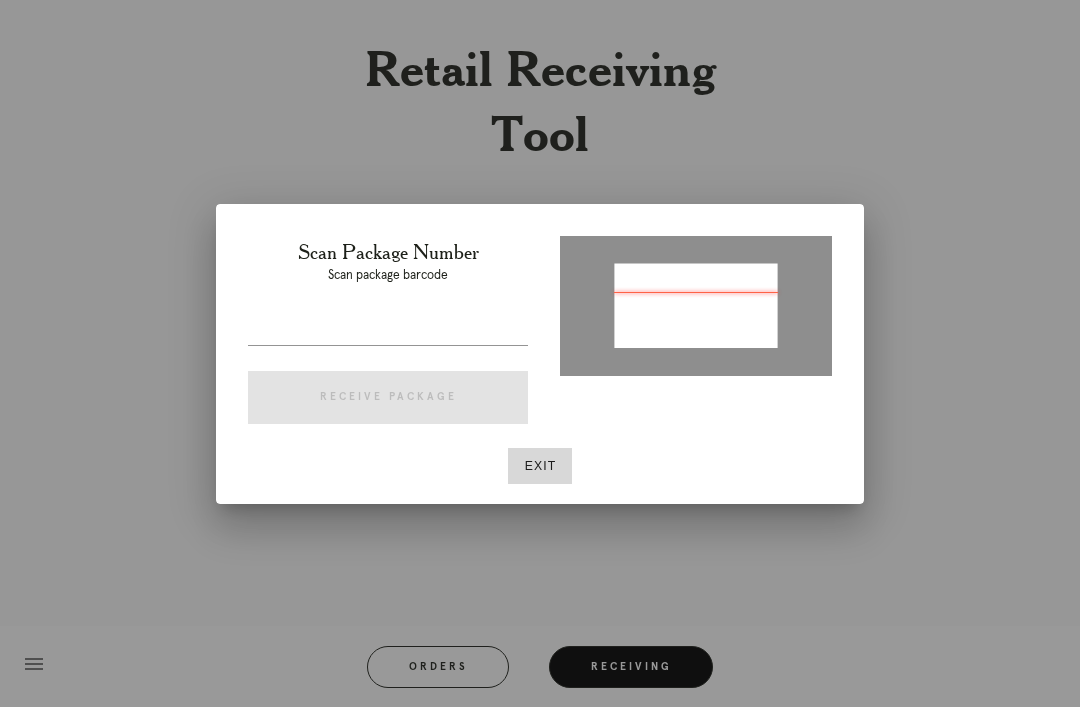 type on "0250271737888" 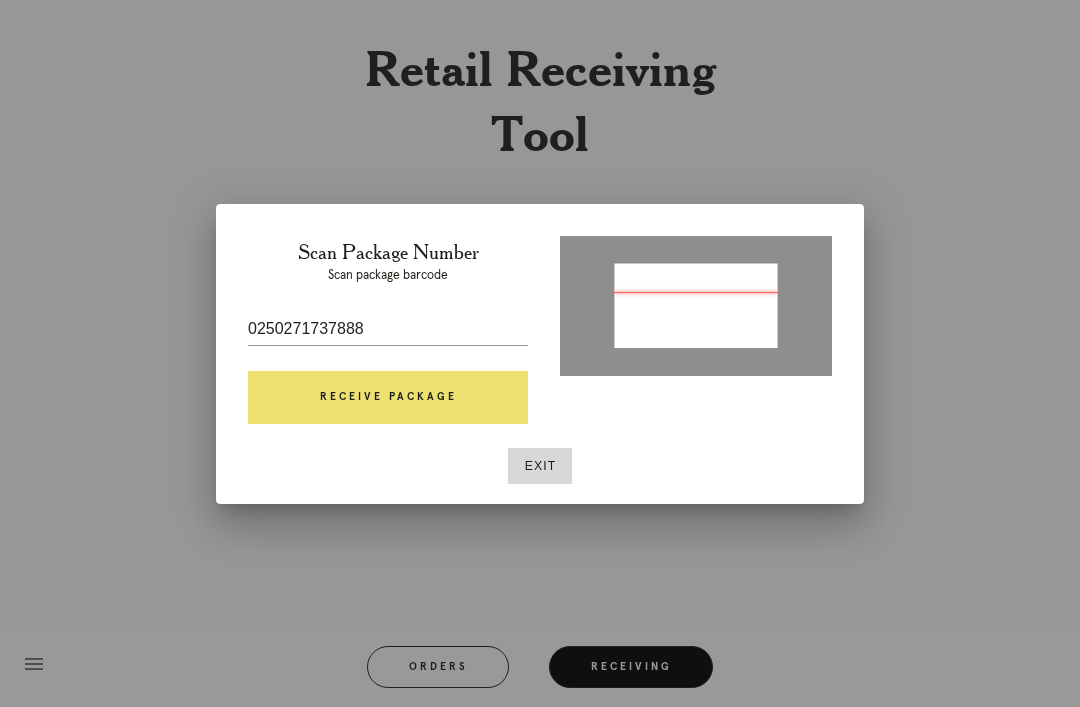 click on "Exit" at bounding box center [540, 466] 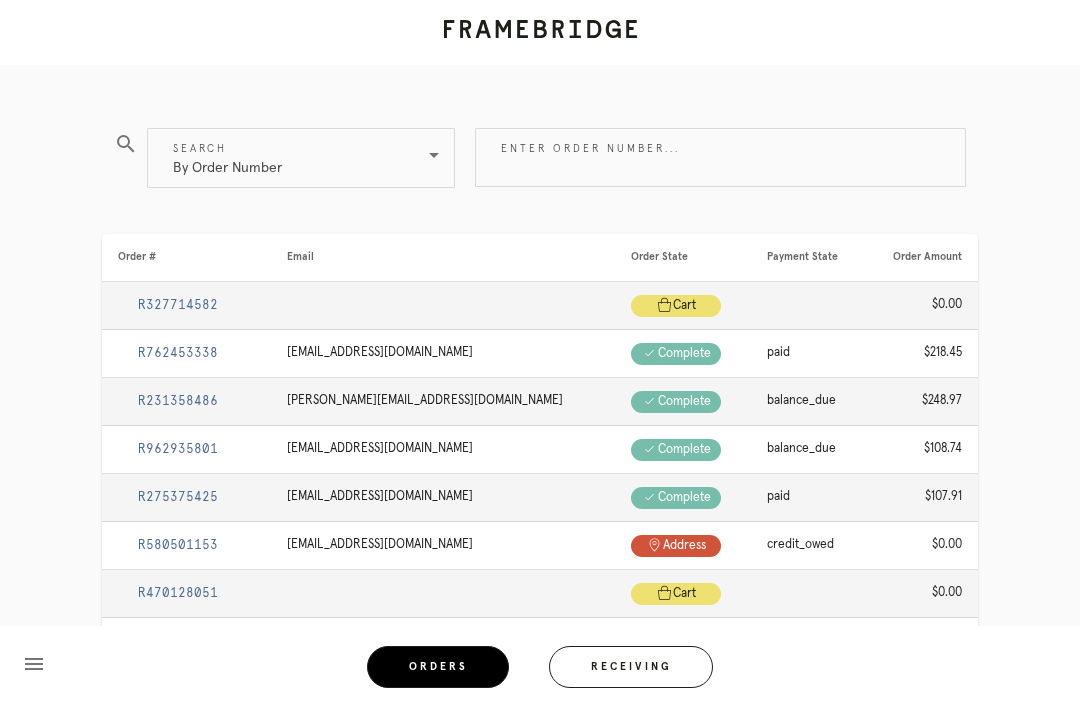 click on "Receiving" at bounding box center [631, 667] 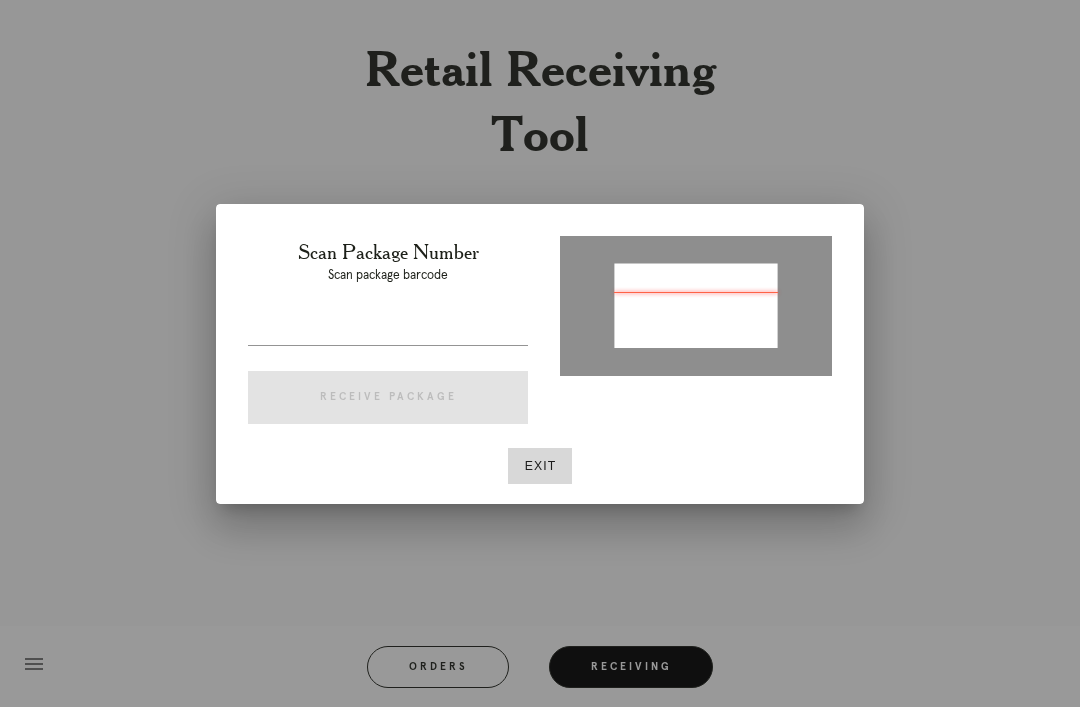 type on "P247768553934828" 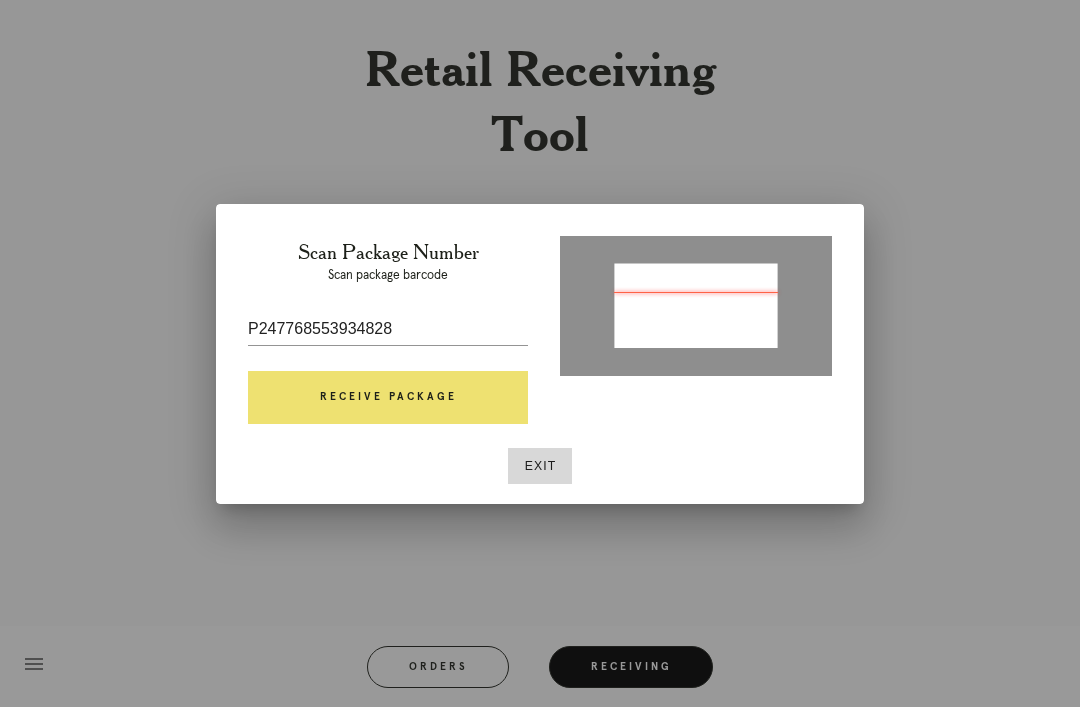 click on "Receive Package" at bounding box center [388, 398] 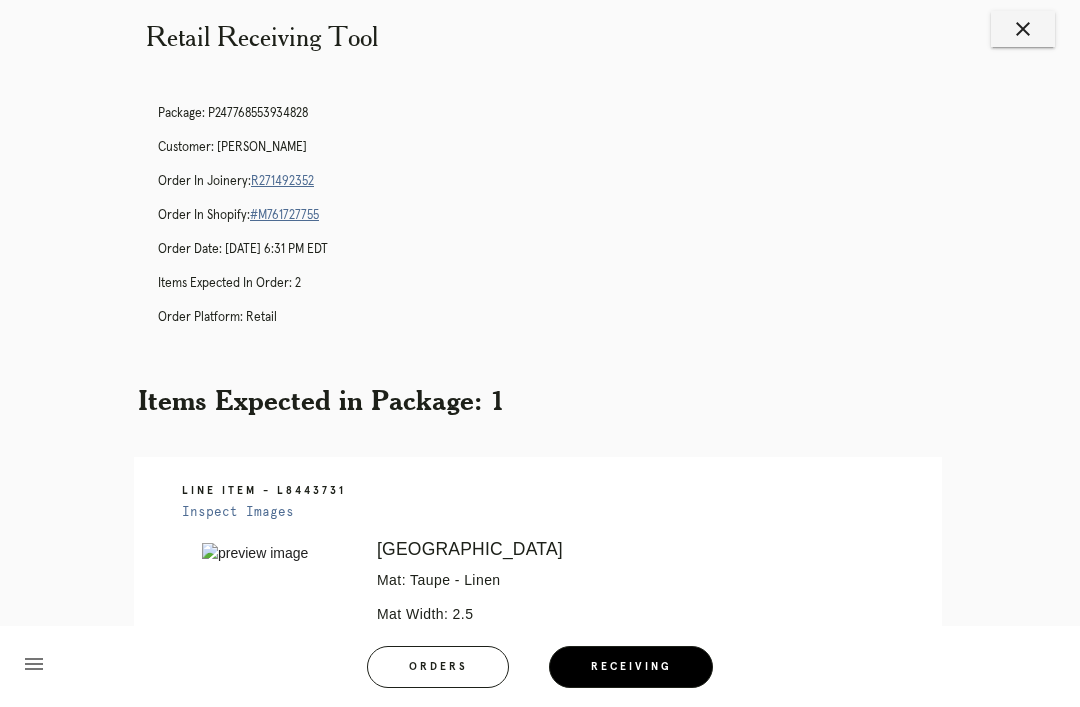 scroll, scrollTop: 0, scrollLeft: 0, axis: both 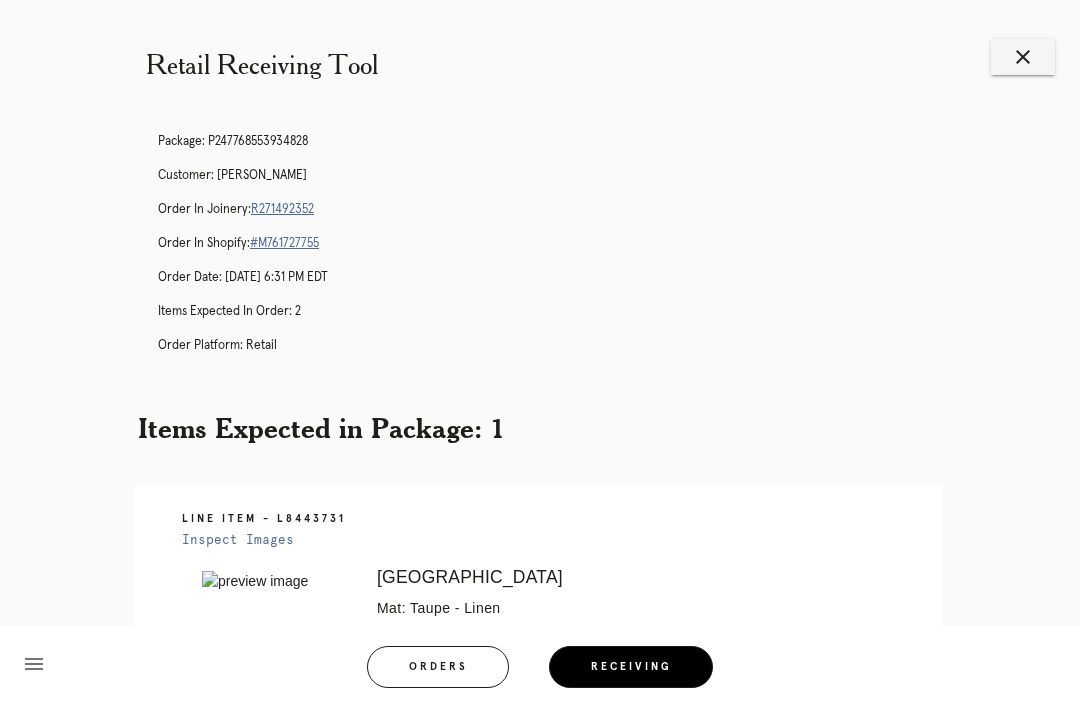 click on "R271492352" at bounding box center [282, 209] 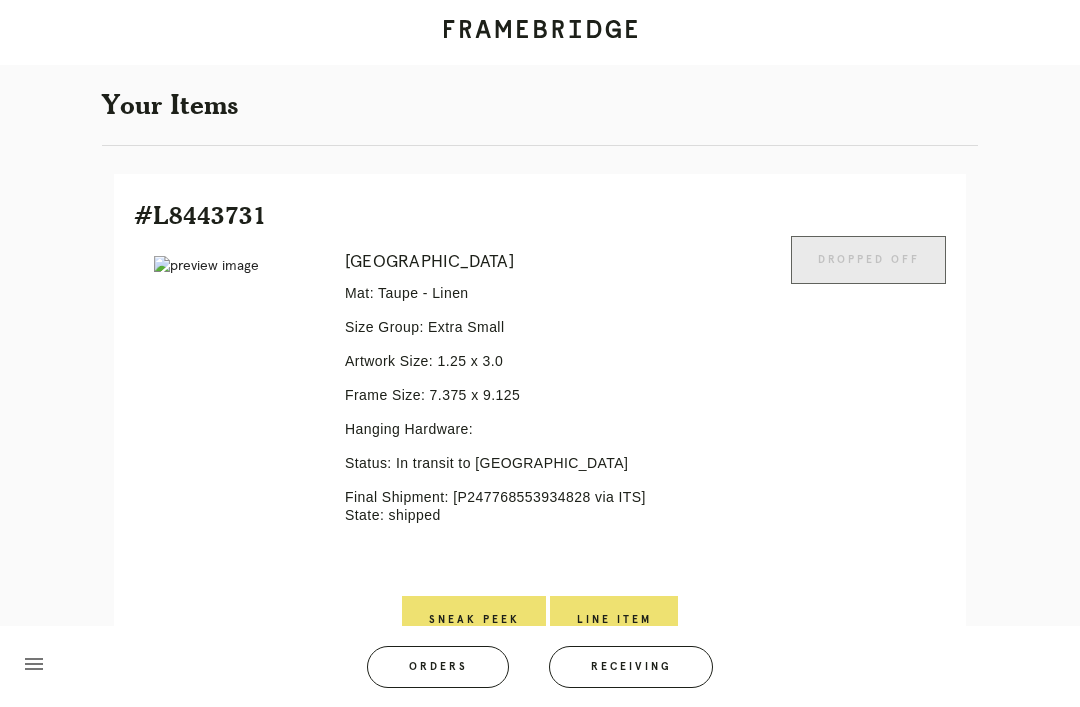 scroll, scrollTop: 346, scrollLeft: 0, axis: vertical 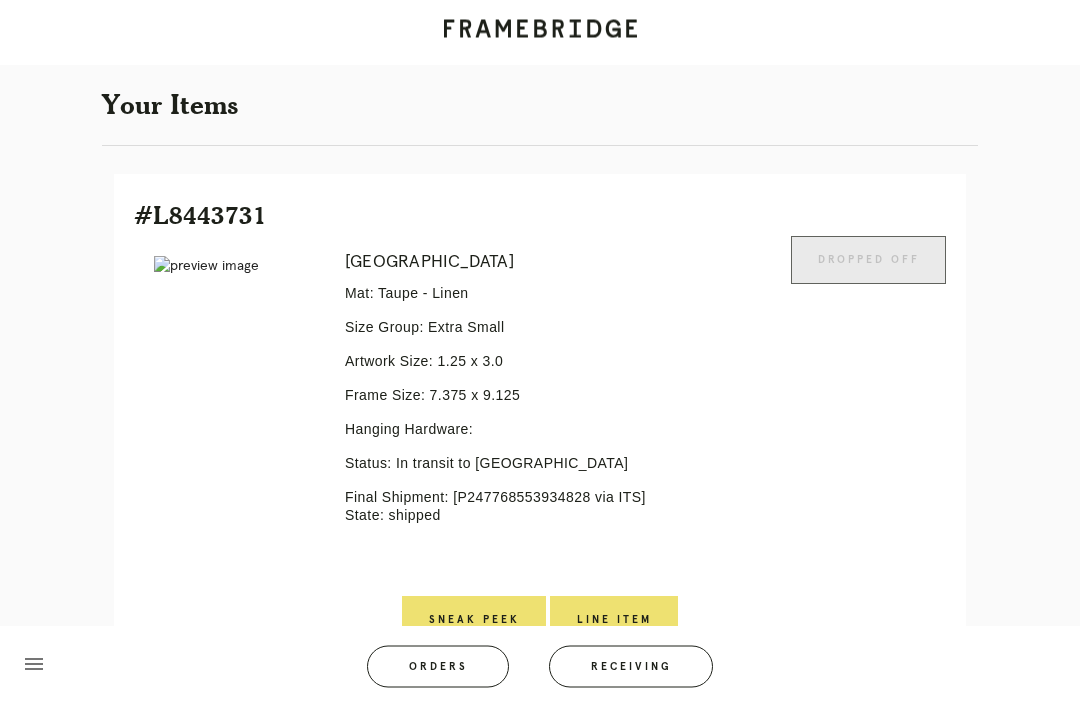 click at bounding box center [235, 267] 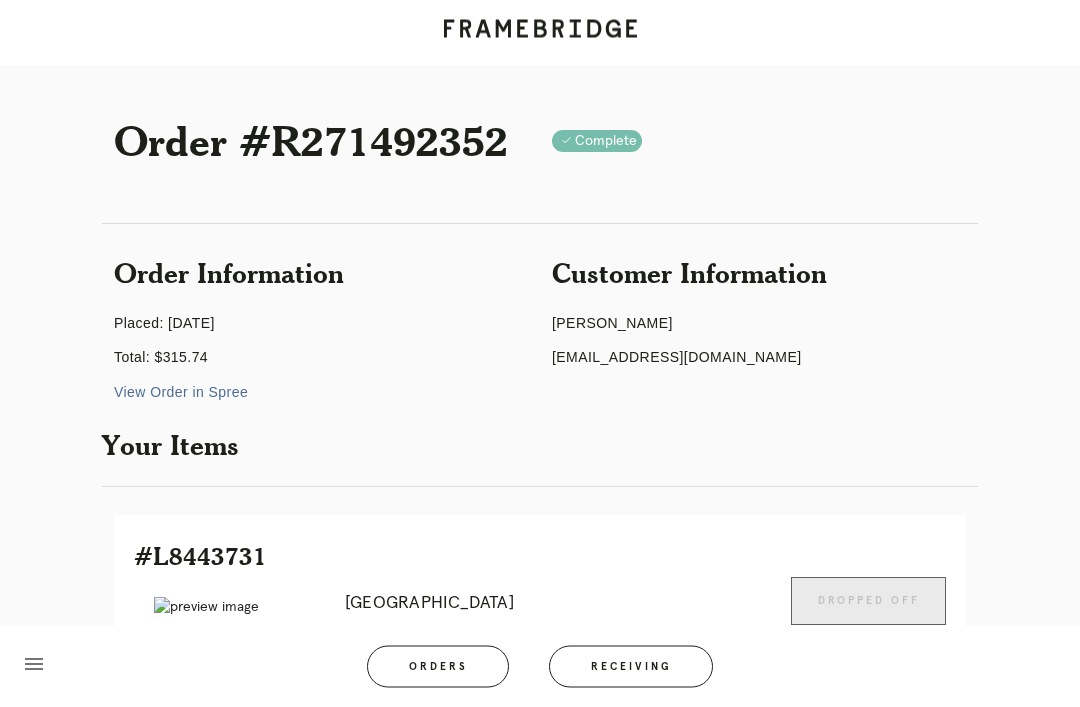 scroll, scrollTop: 0, scrollLeft: 0, axis: both 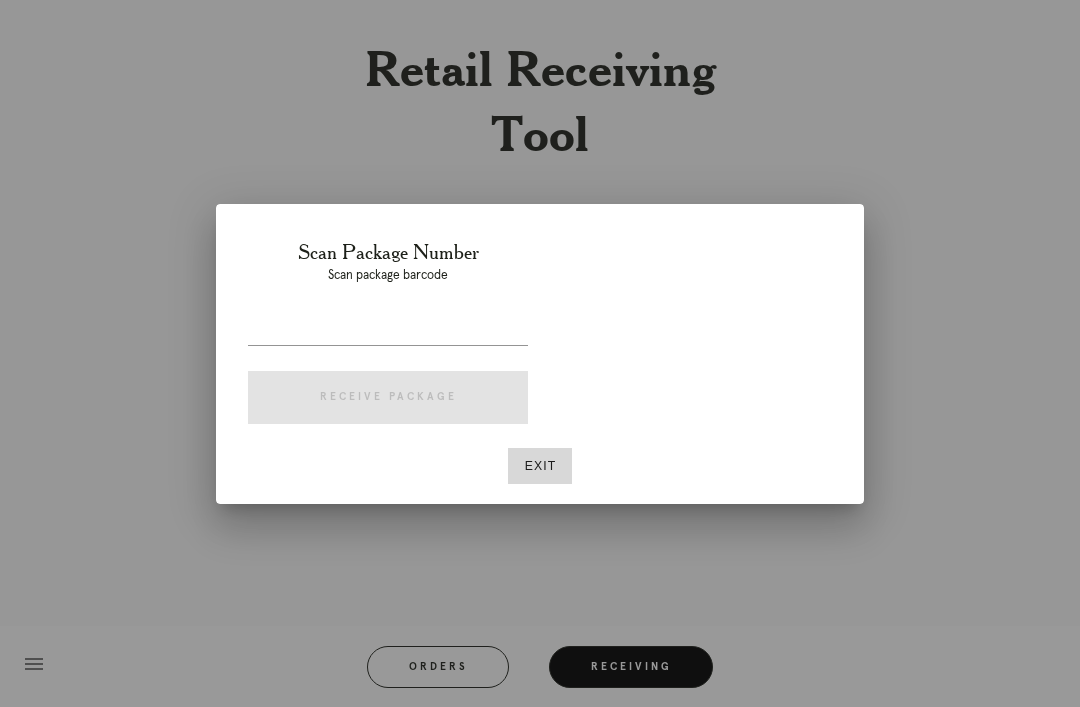 click at bounding box center (540, 353) 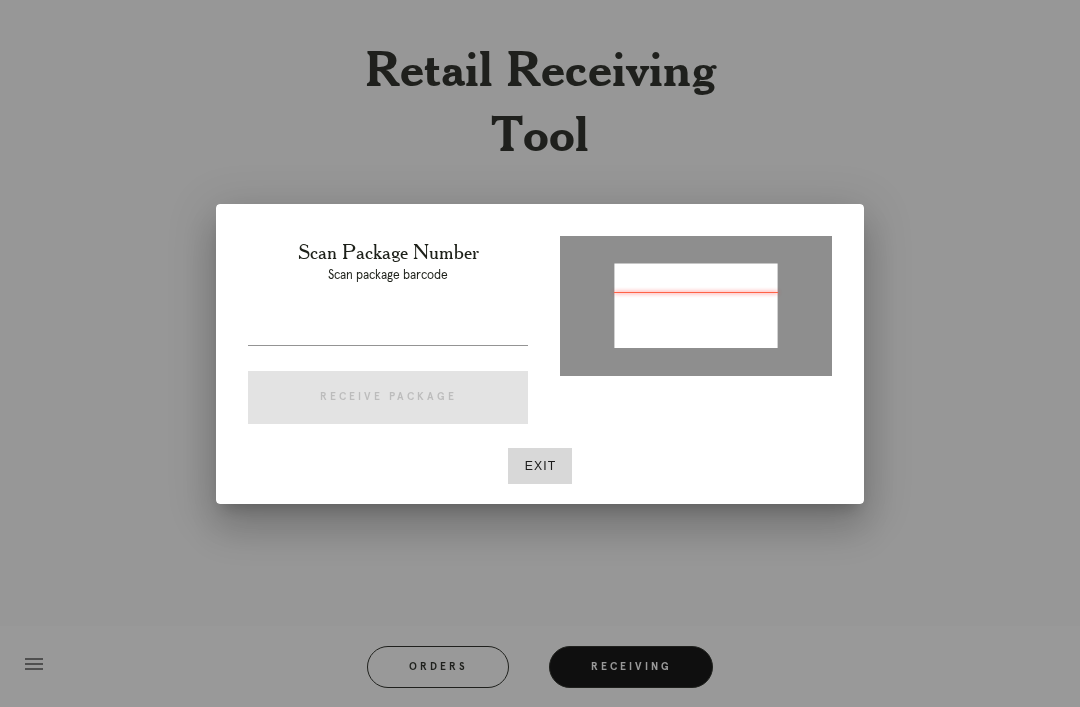click on "Exit" at bounding box center [540, 466] 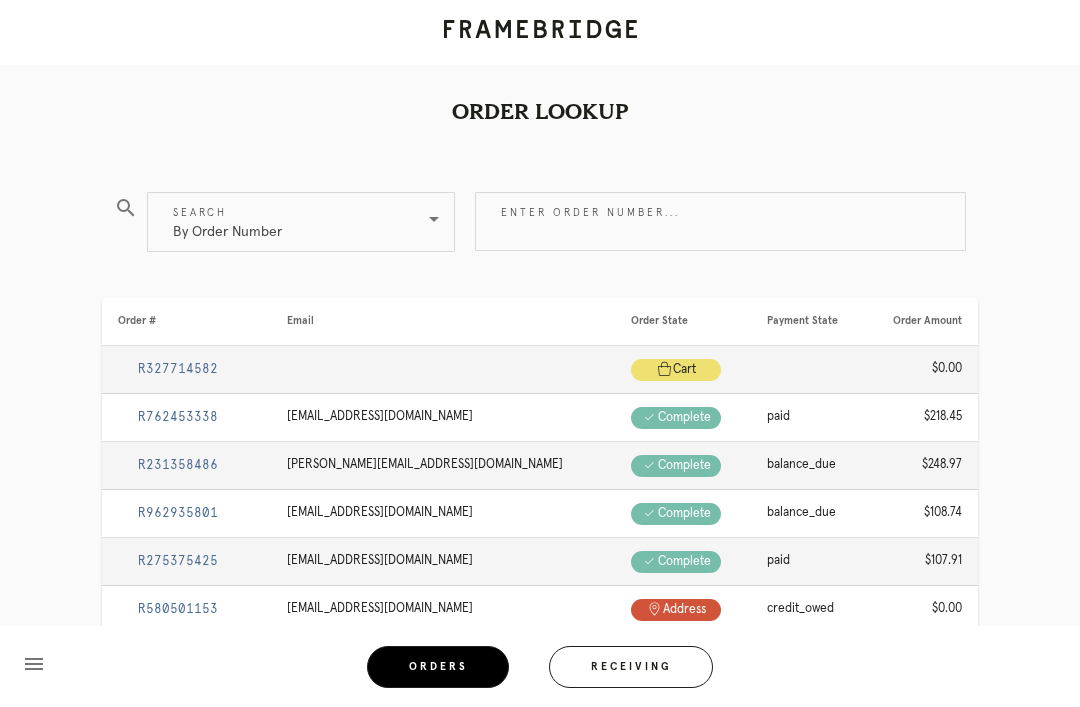 click on "Enter order number..." at bounding box center (720, 221) 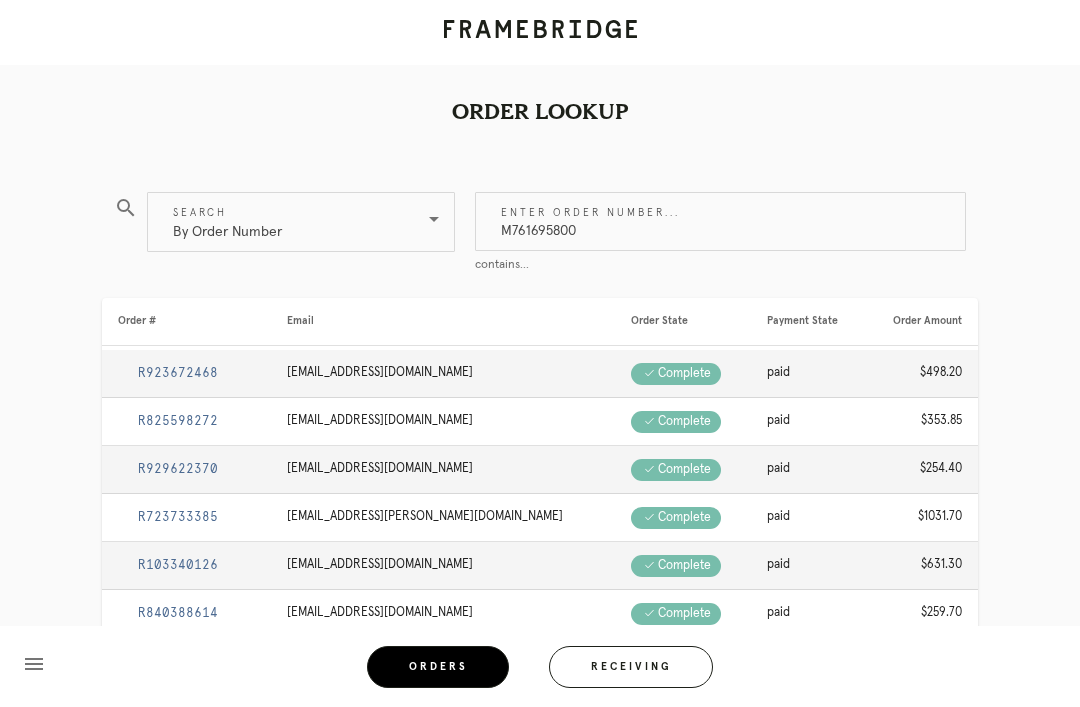type on "M761695800" 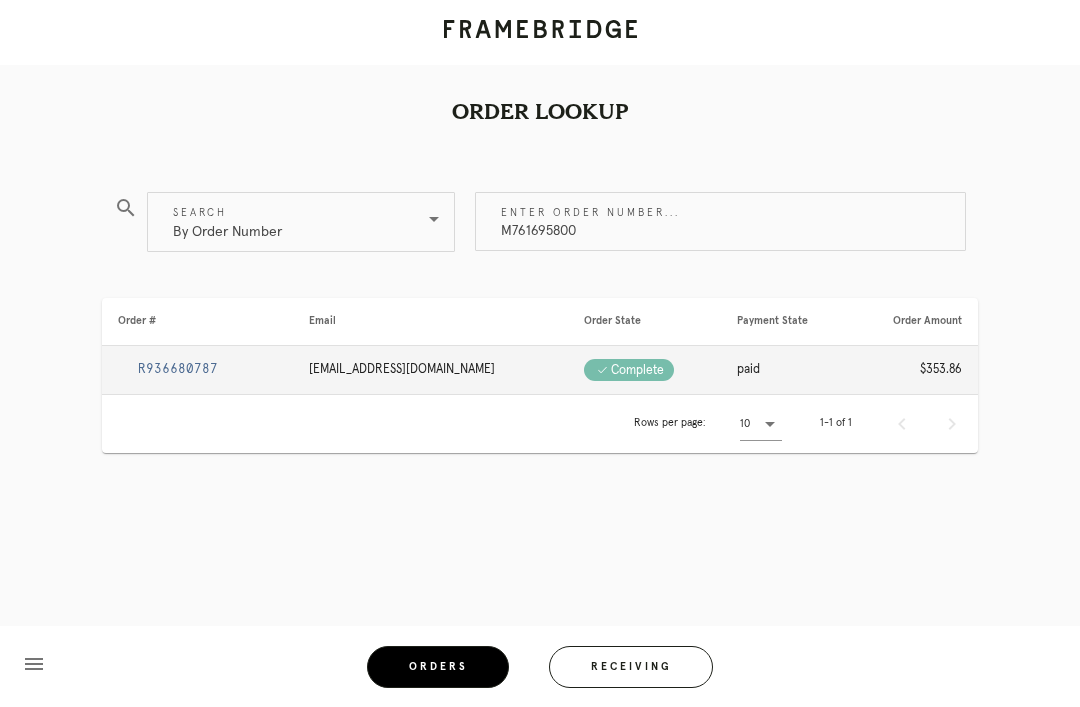 click on "R936680787" at bounding box center (178, 369) 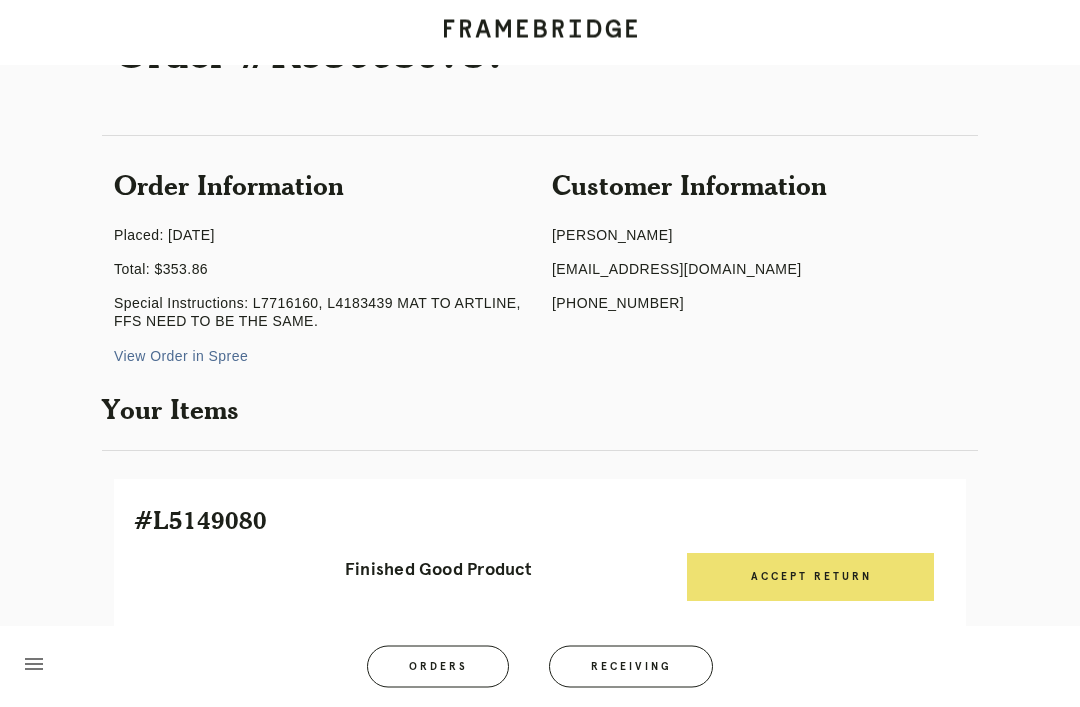 scroll, scrollTop: 0, scrollLeft: 0, axis: both 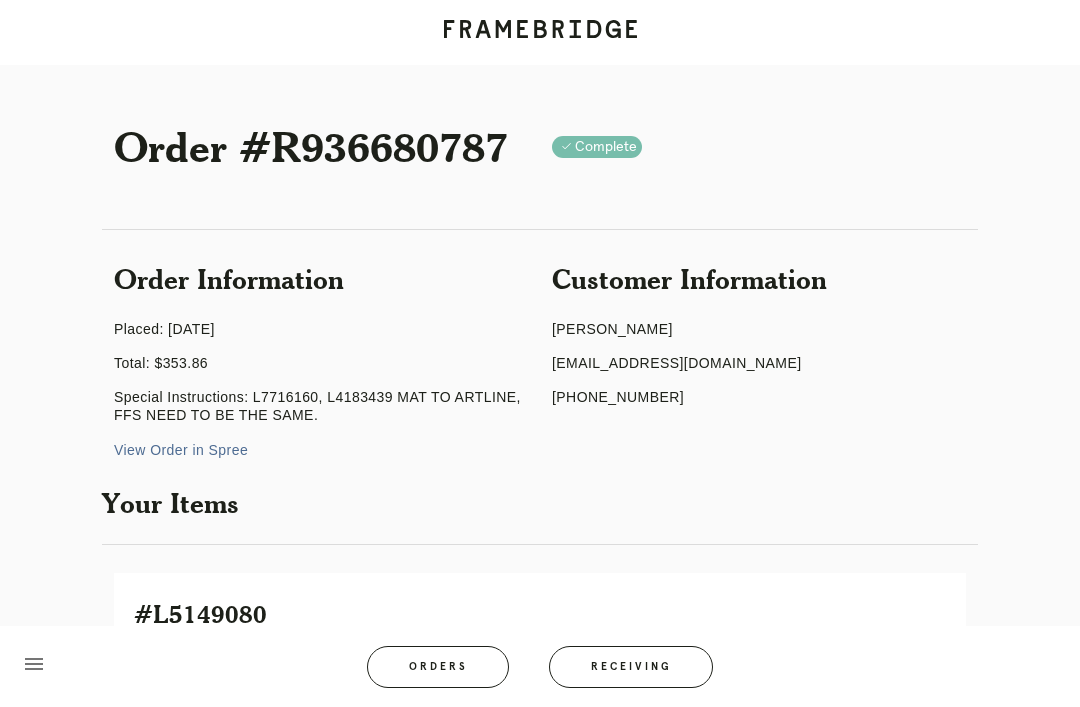 click on "View Order in Spree" at bounding box center [181, 450] 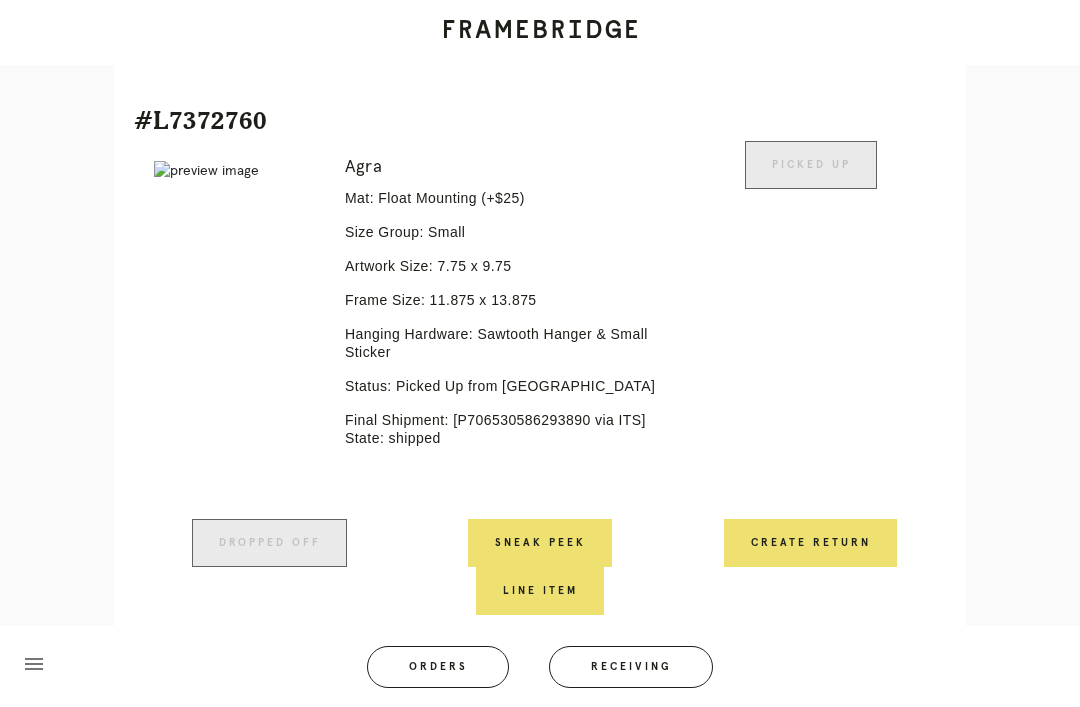 scroll, scrollTop: 1777, scrollLeft: 0, axis: vertical 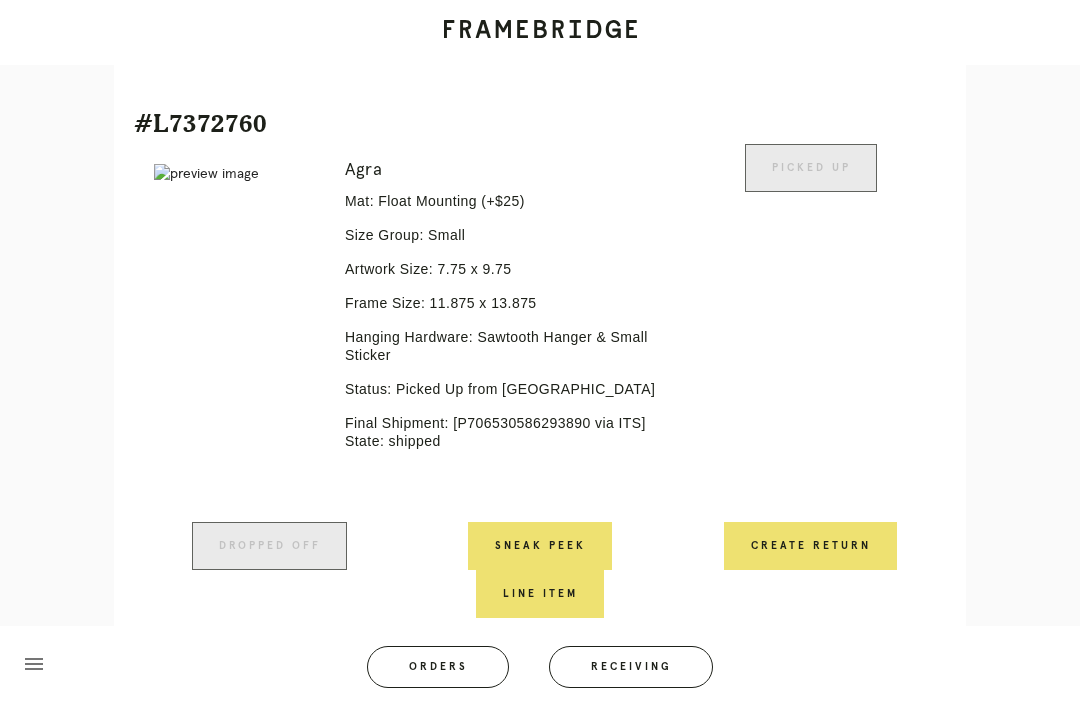 click on "Create Return" at bounding box center [810, 546] 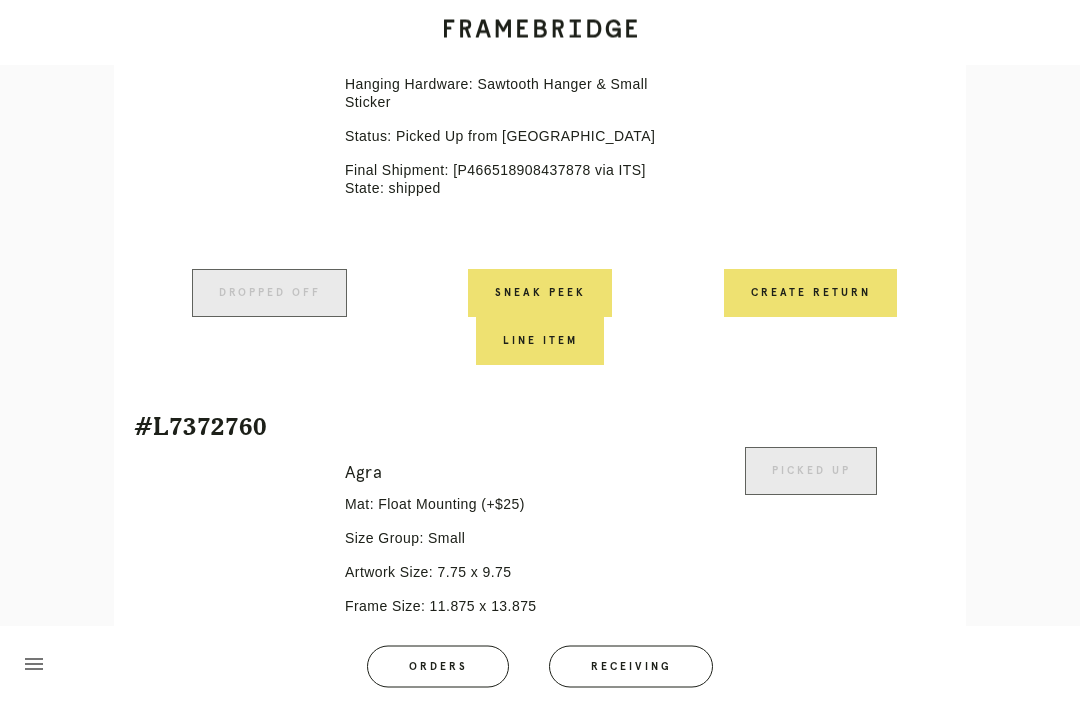 scroll, scrollTop: 1781, scrollLeft: 0, axis: vertical 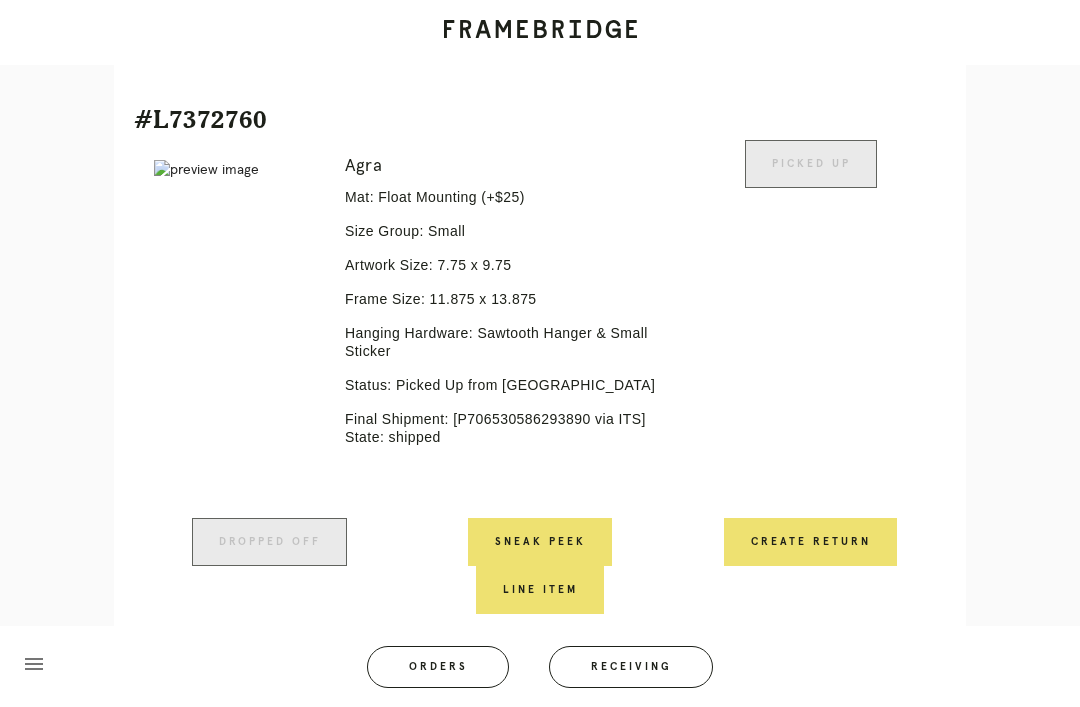 click on "Picked Up" at bounding box center [810, 329] 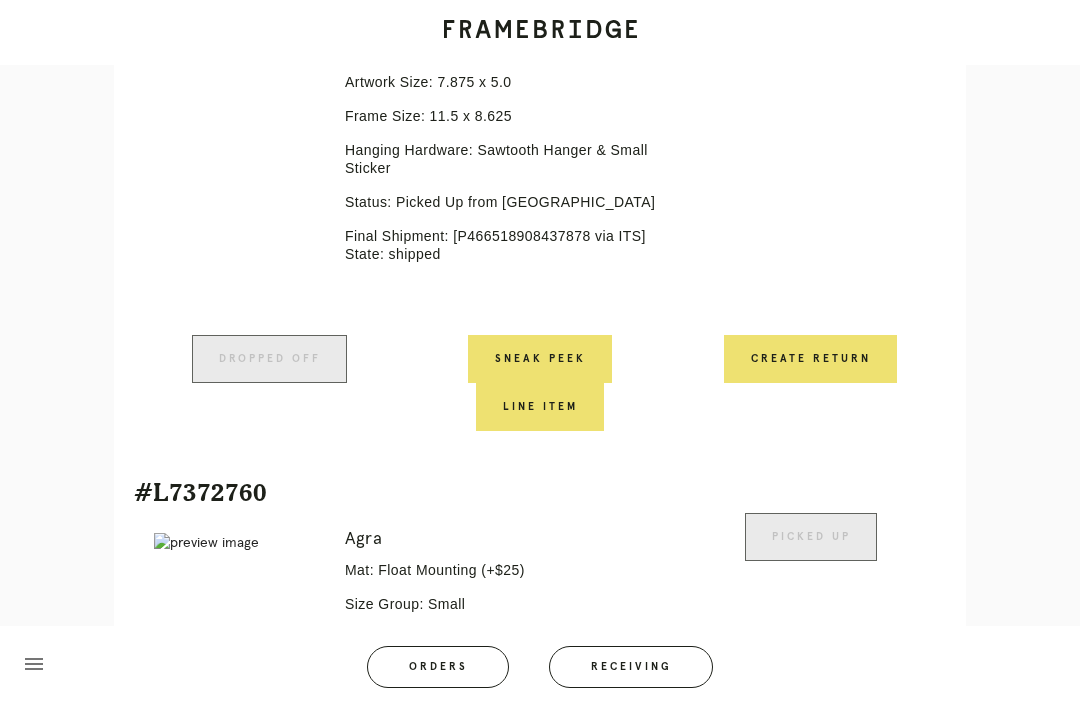 scroll, scrollTop: 1410, scrollLeft: 0, axis: vertical 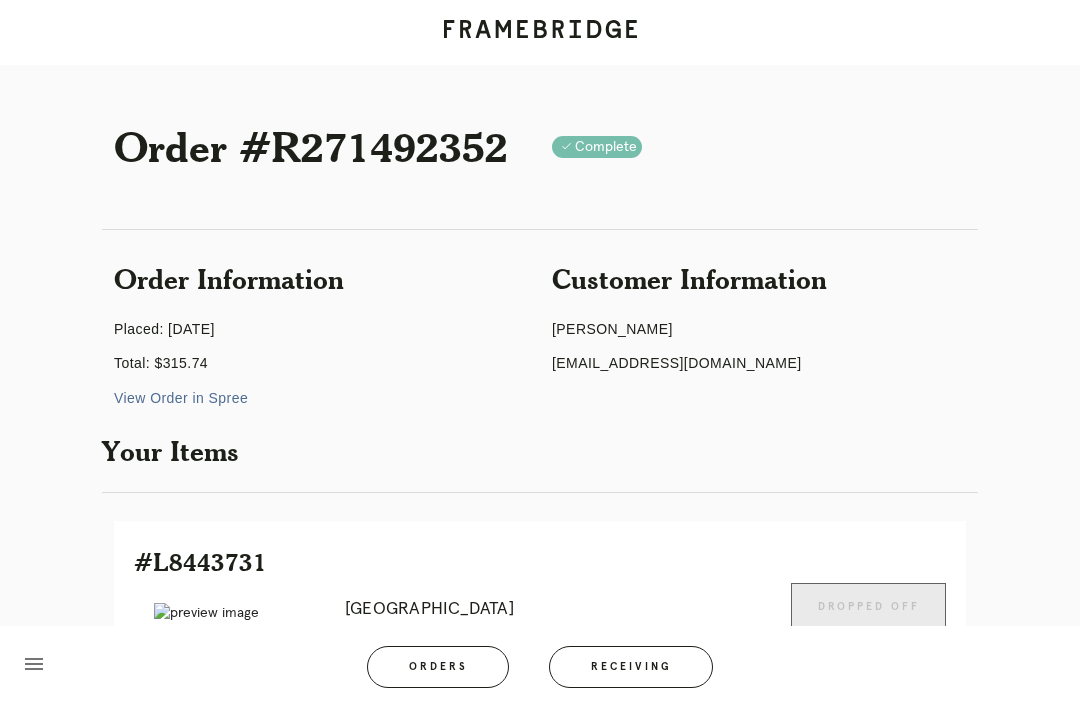 click on "Orders" at bounding box center [438, 667] 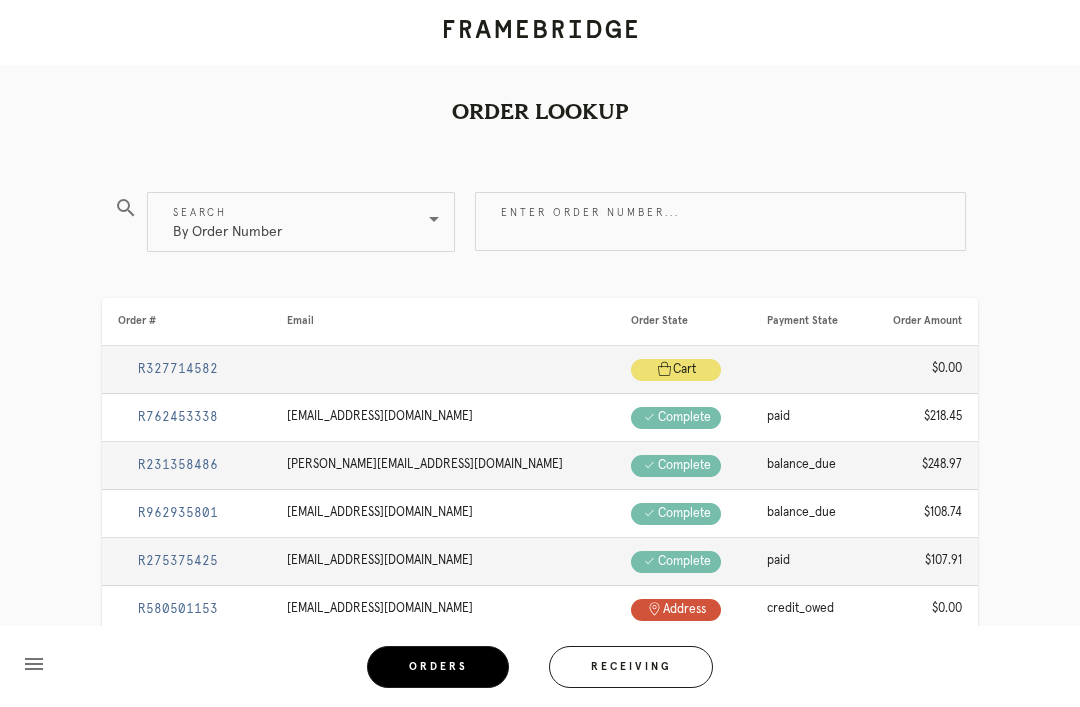 click on "Receiving" at bounding box center [631, 667] 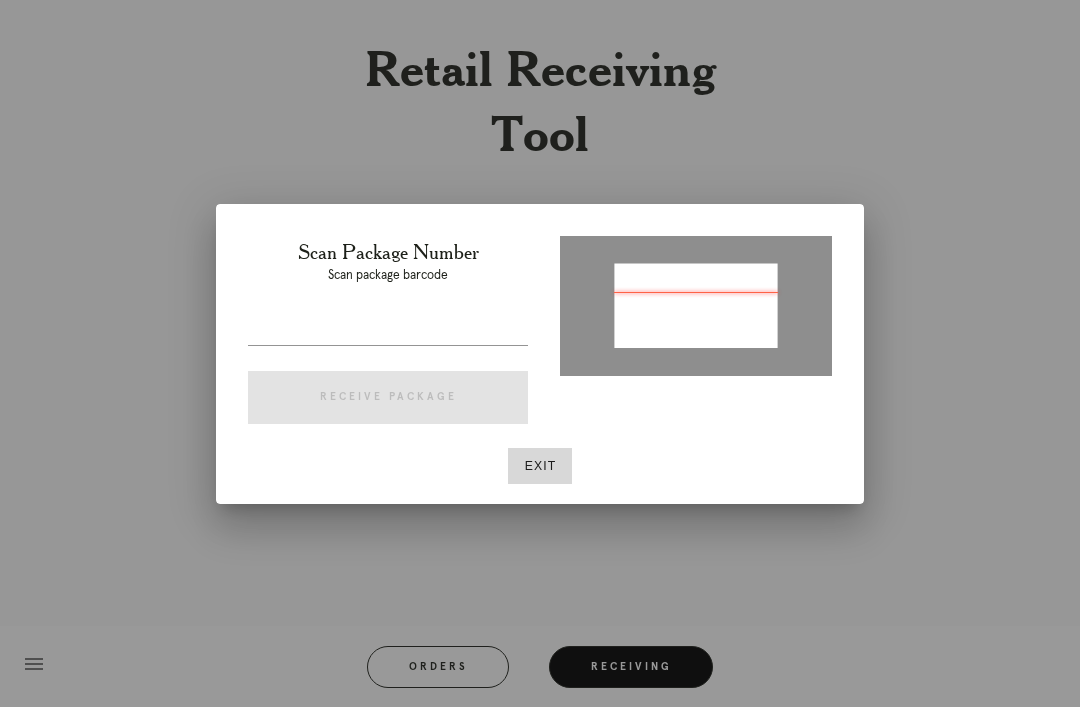type on "P271972519872156" 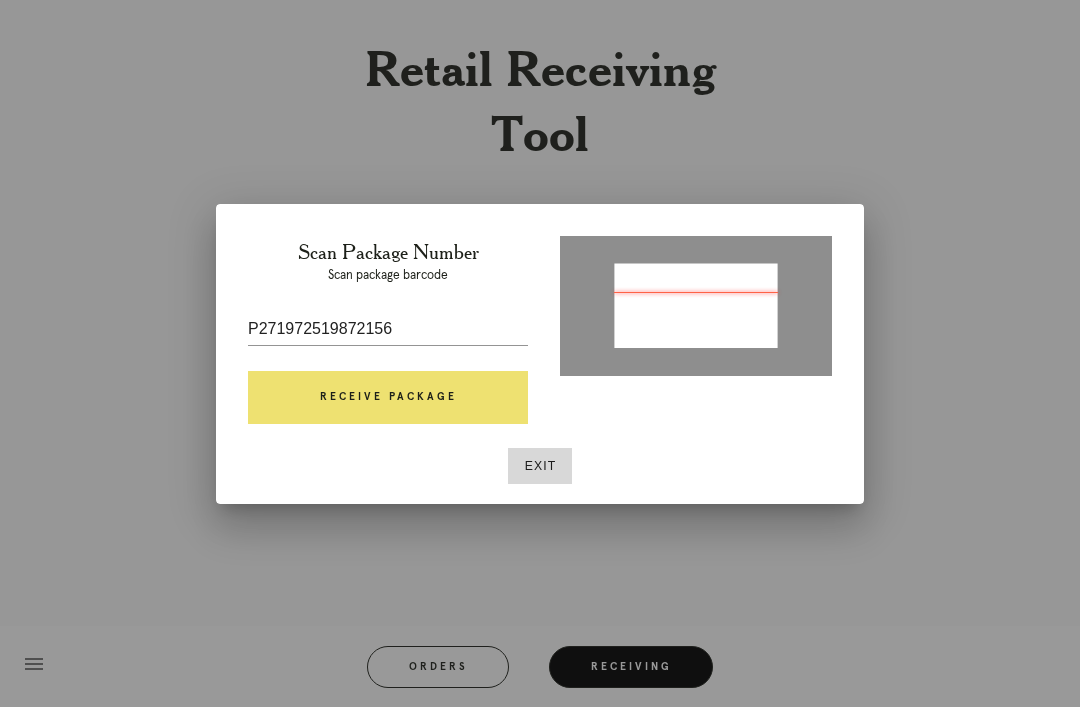 click on "Receive Package" at bounding box center (388, 398) 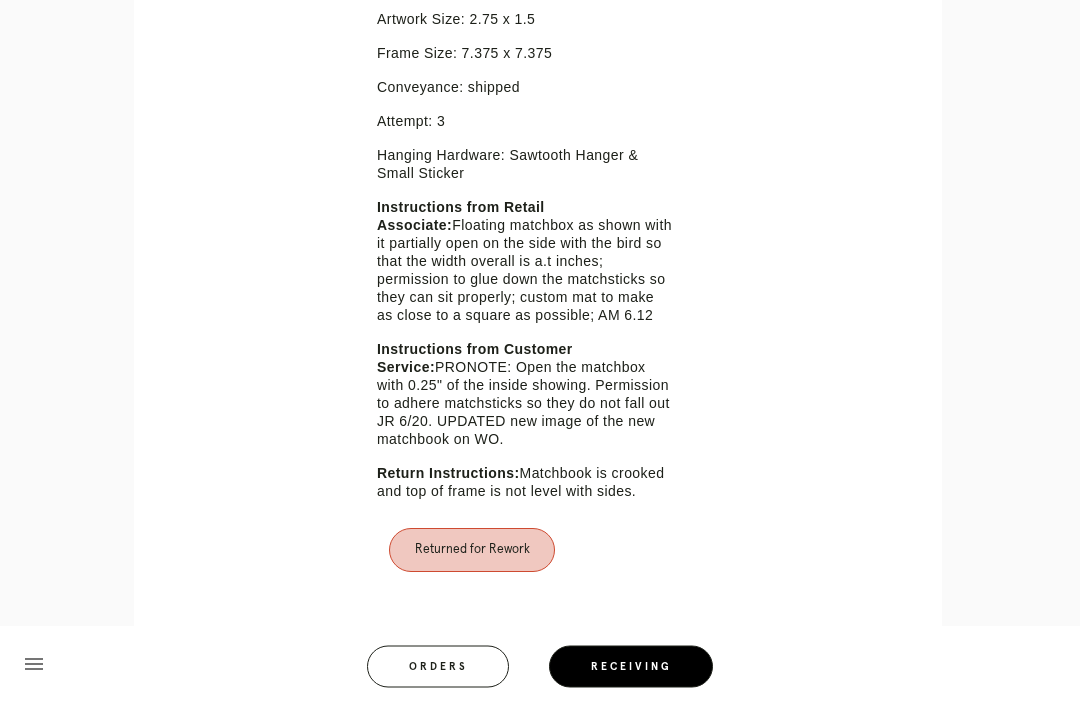 scroll, scrollTop: 820, scrollLeft: 0, axis: vertical 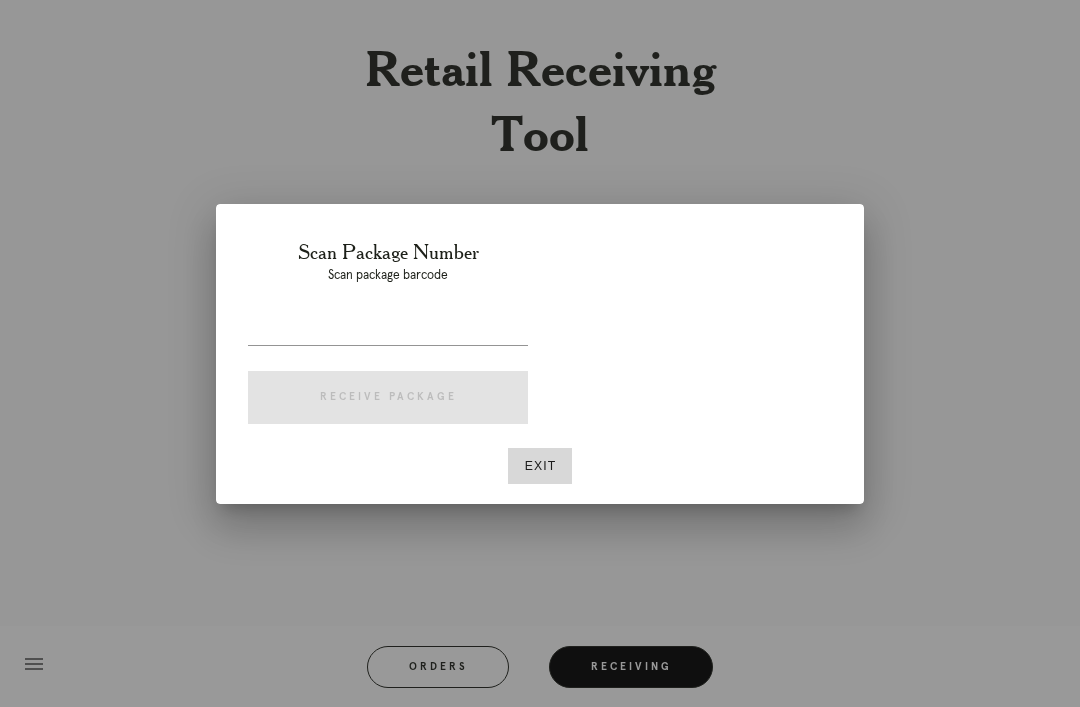 click at bounding box center (388, 329) 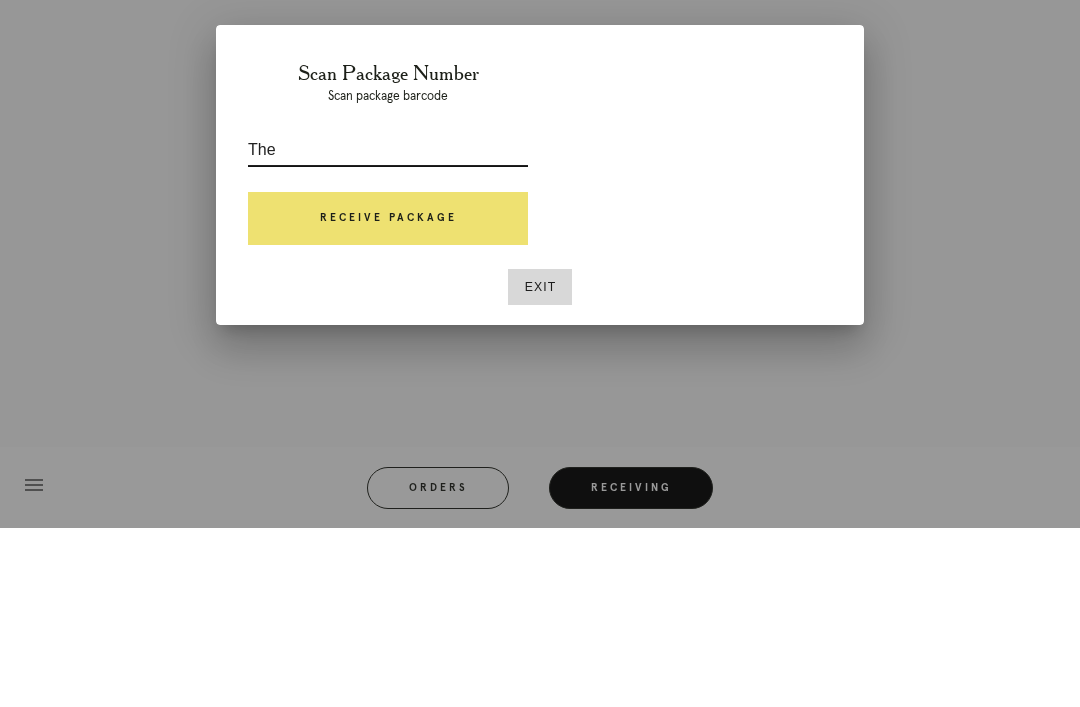type on "The" 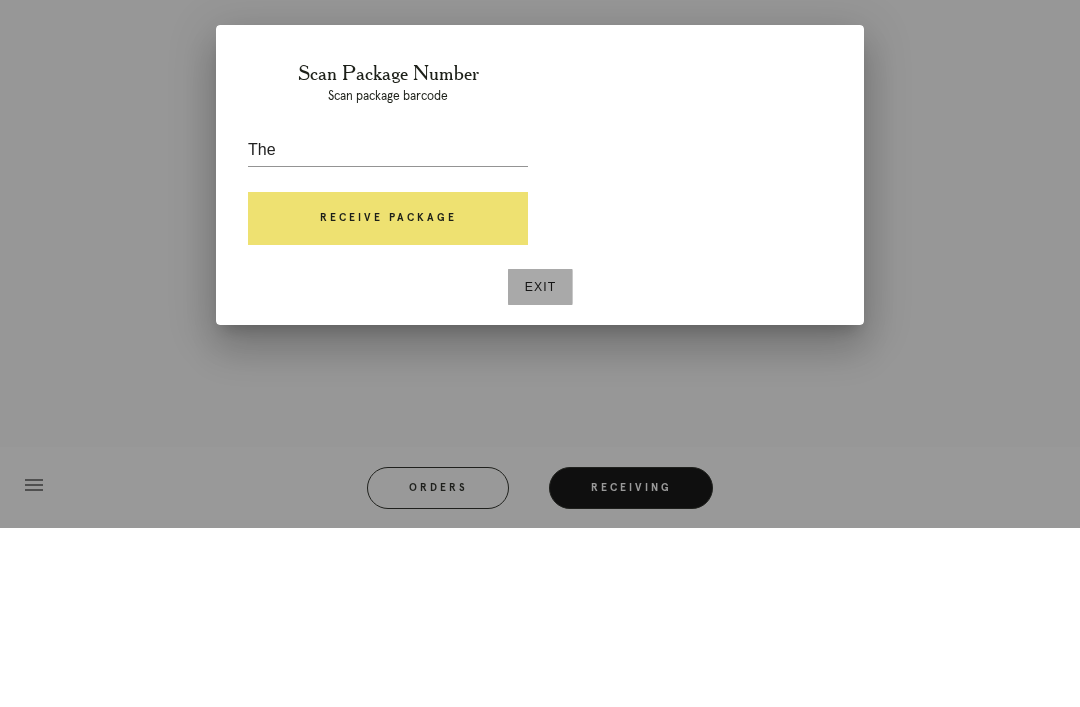 scroll, scrollTop: 64, scrollLeft: 0, axis: vertical 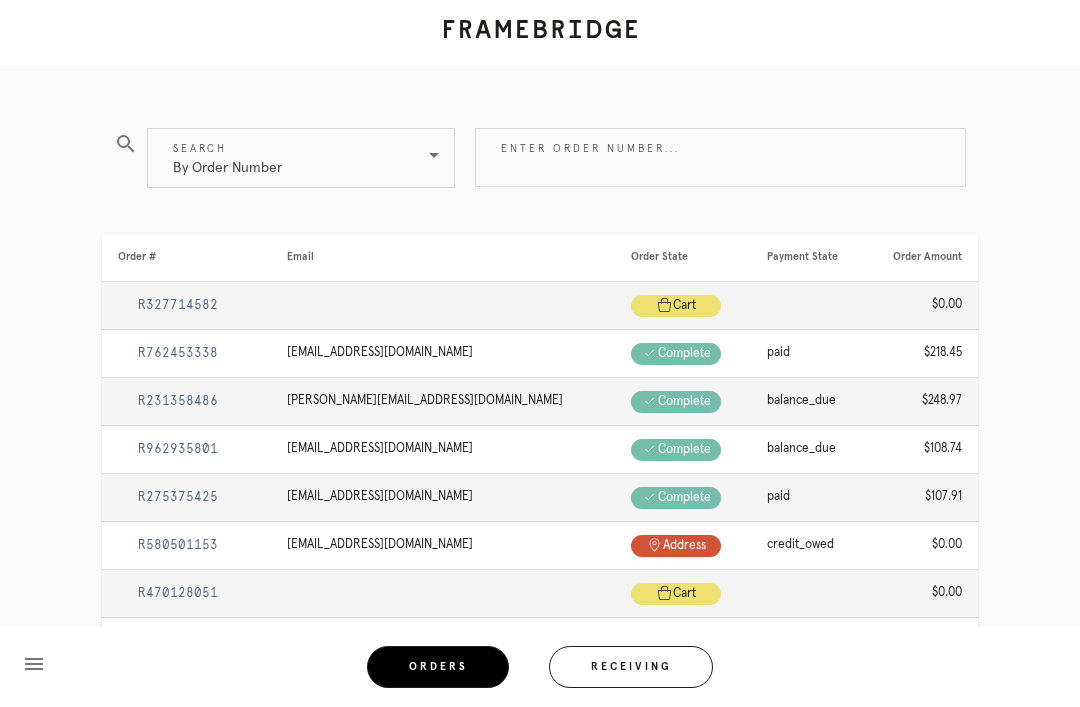 click on "Receiving" at bounding box center (631, 667) 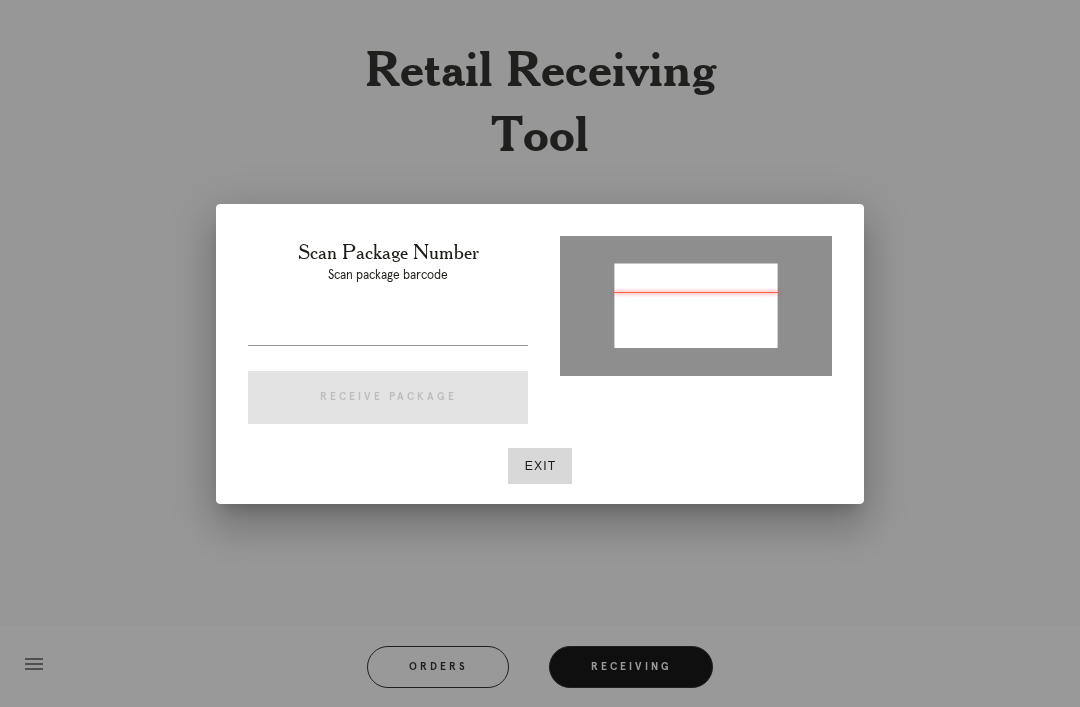 type on "P247768553934828" 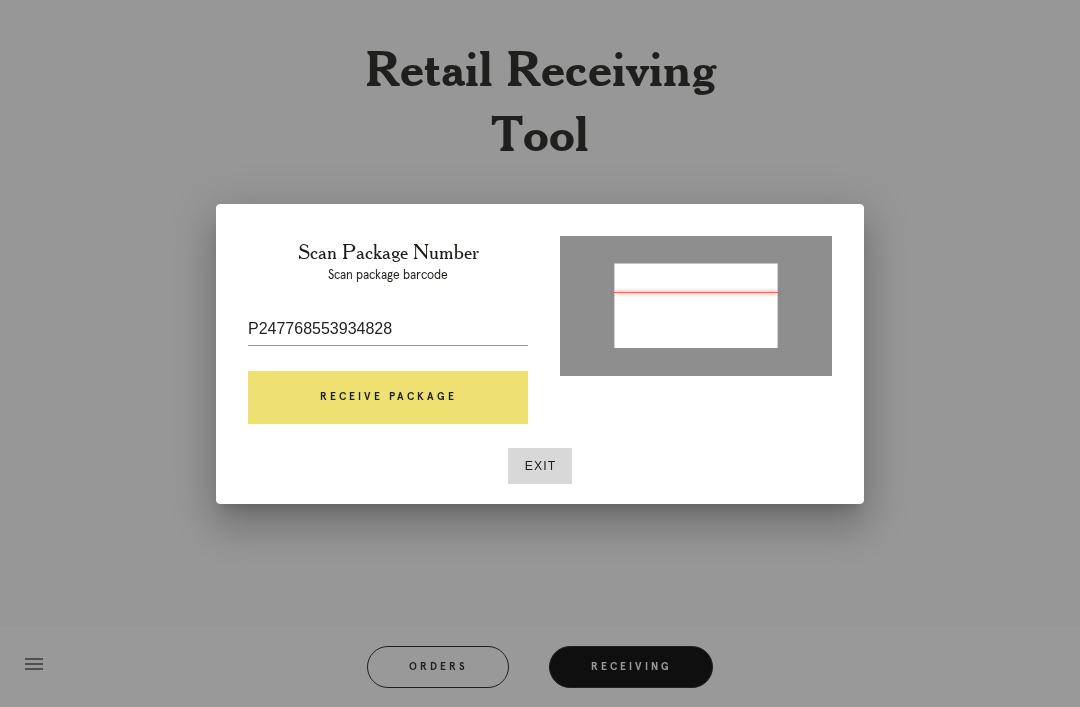 click on "Receive Package" at bounding box center (388, 398) 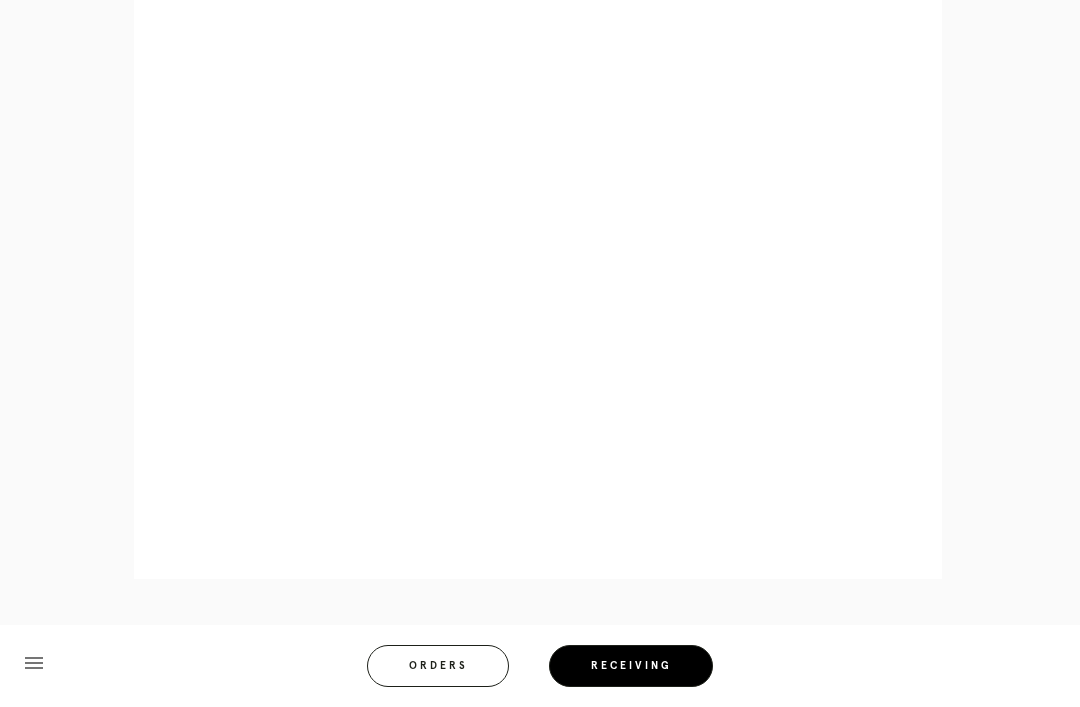 scroll, scrollTop: 992, scrollLeft: 0, axis: vertical 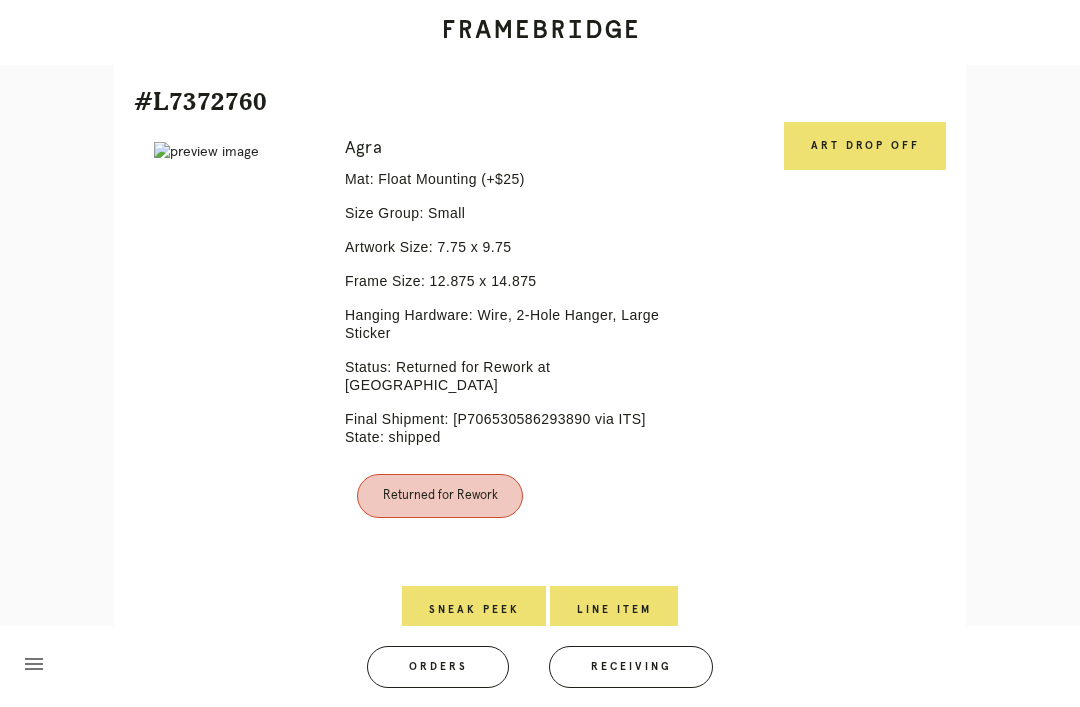 click on "Art drop off" at bounding box center [865, 146] 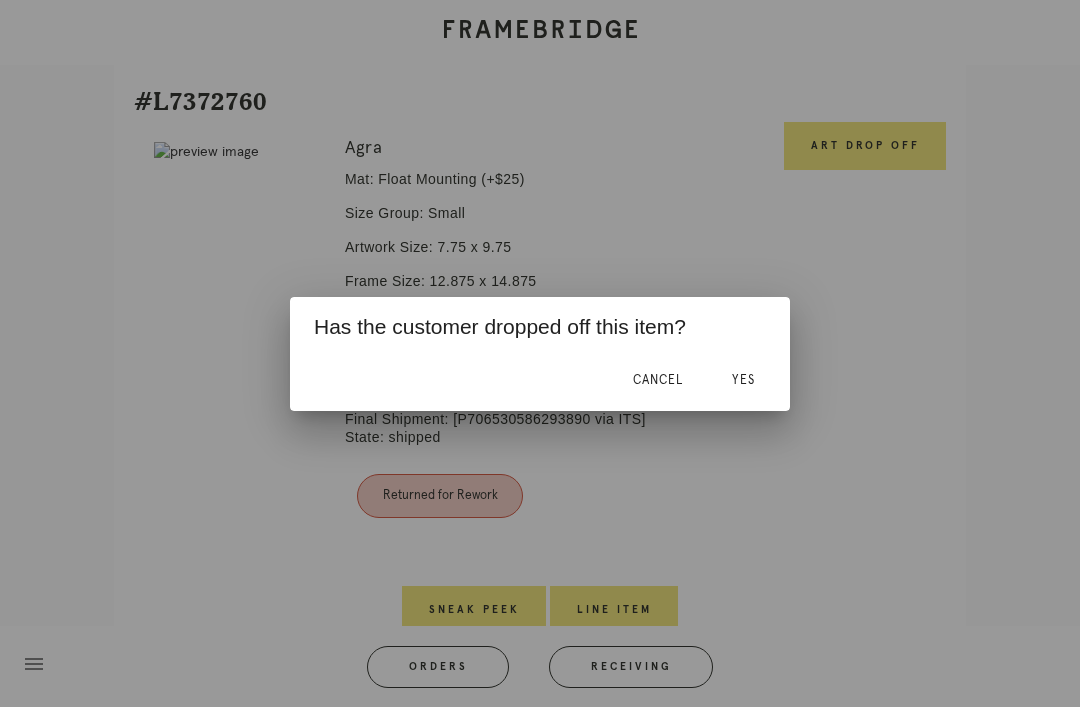 click on "Yes" at bounding box center (743, 380) 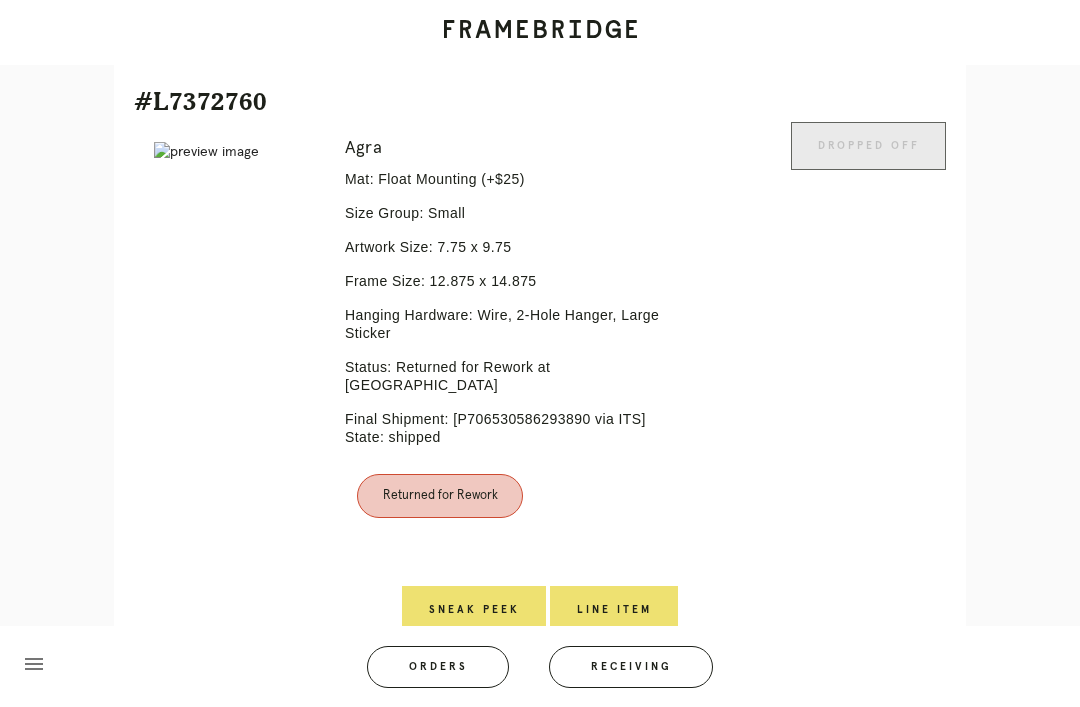 click on "Line Item" at bounding box center (614, 610) 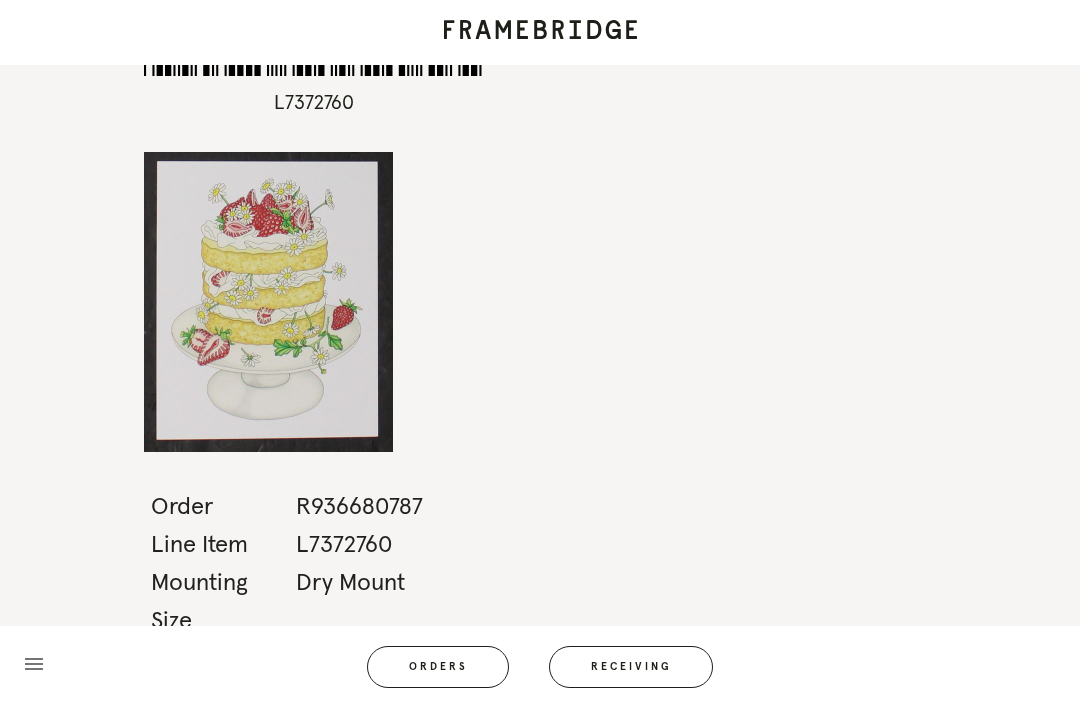 scroll, scrollTop: 0, scrollLeft: 0, axis: both 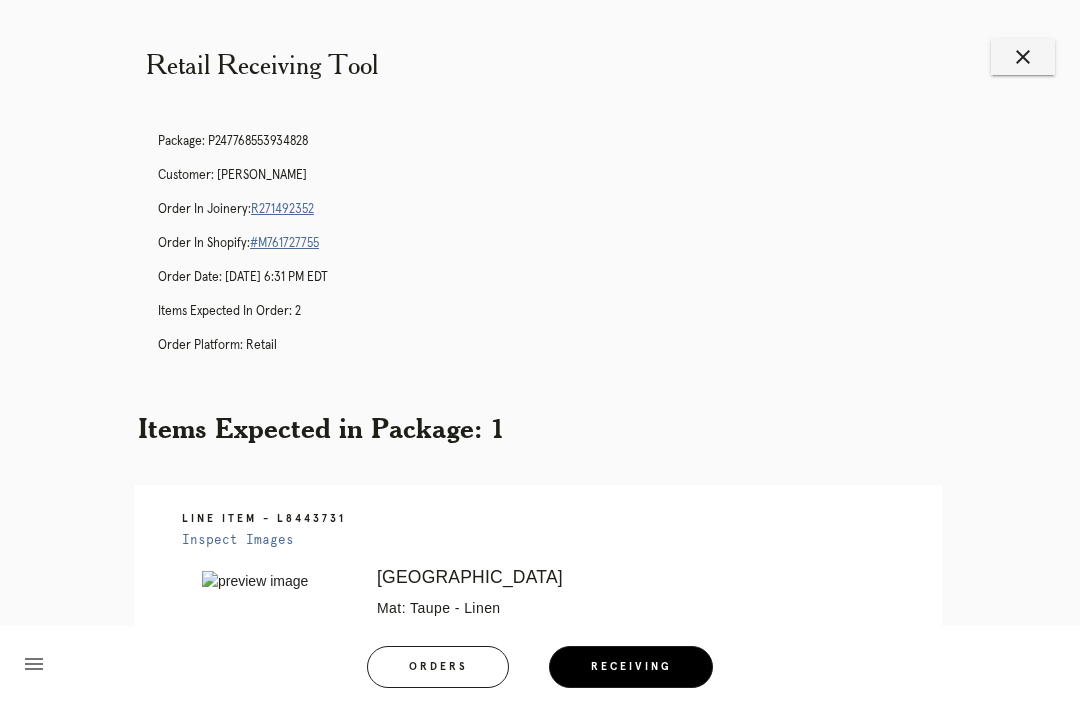click on "R271492352" at bounding box center (282, 209) 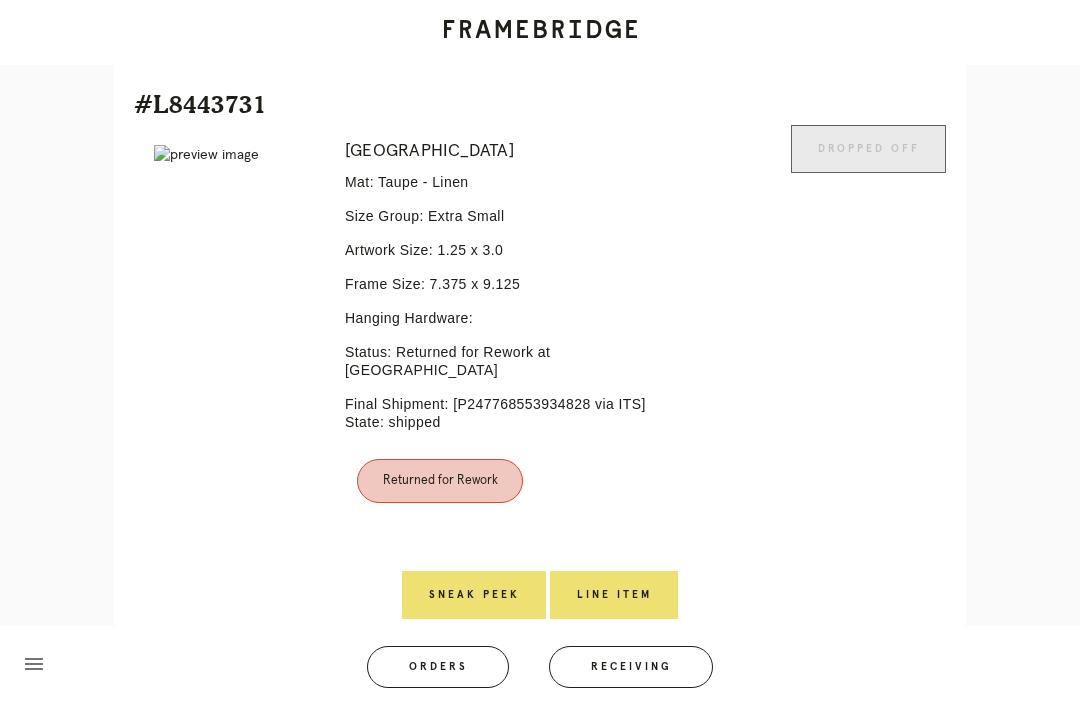 scroll, scrollTop: 467, scrollLeft: 0, axis: vertical 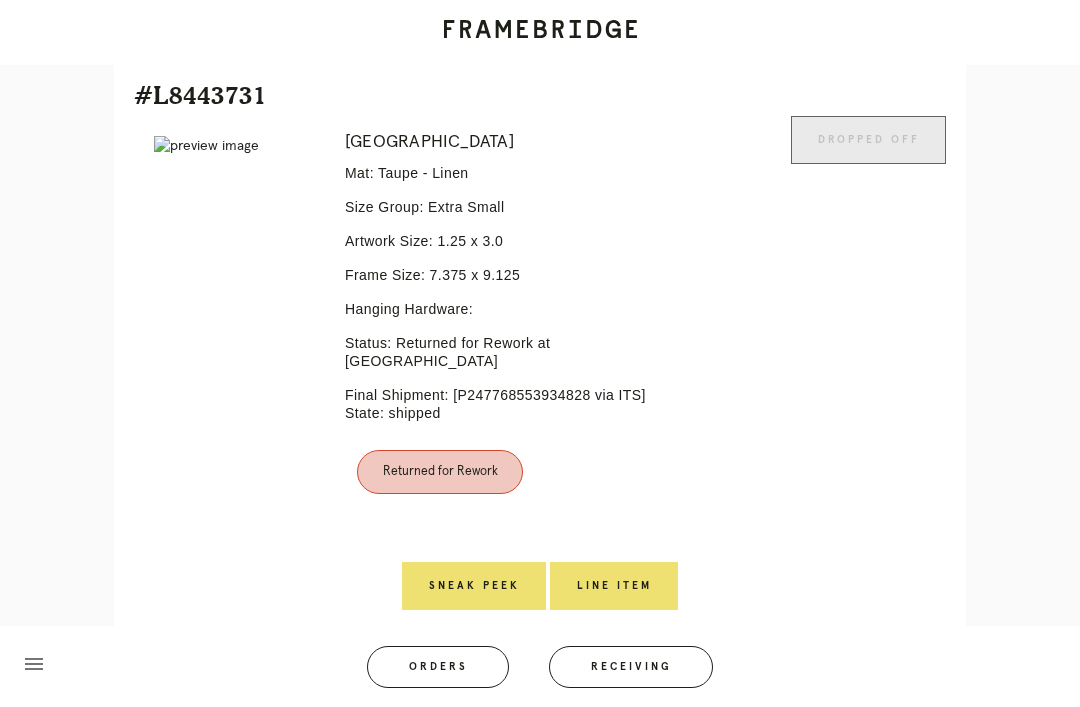 click on "Line Item" at bounding box center (614, 586) 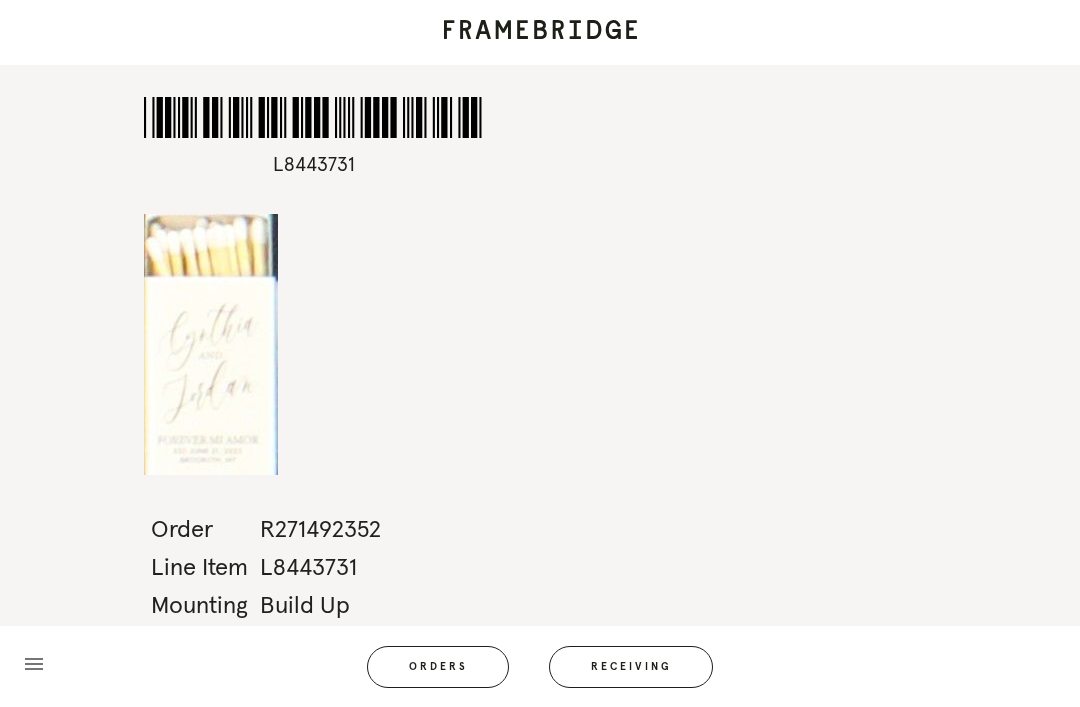 scroll, scrollTop: 64, scrollLeft: 0, axis: vertical 